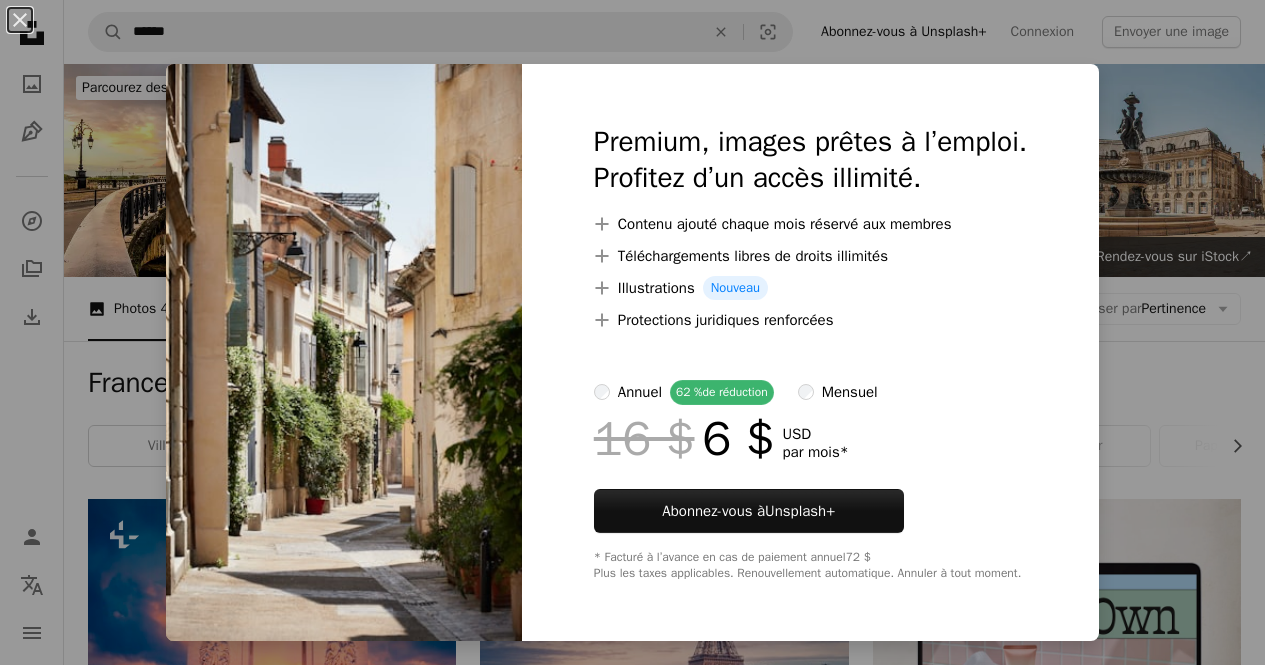scroll, scrollTop: 7600, scrollLeft: 0, axis: vertical 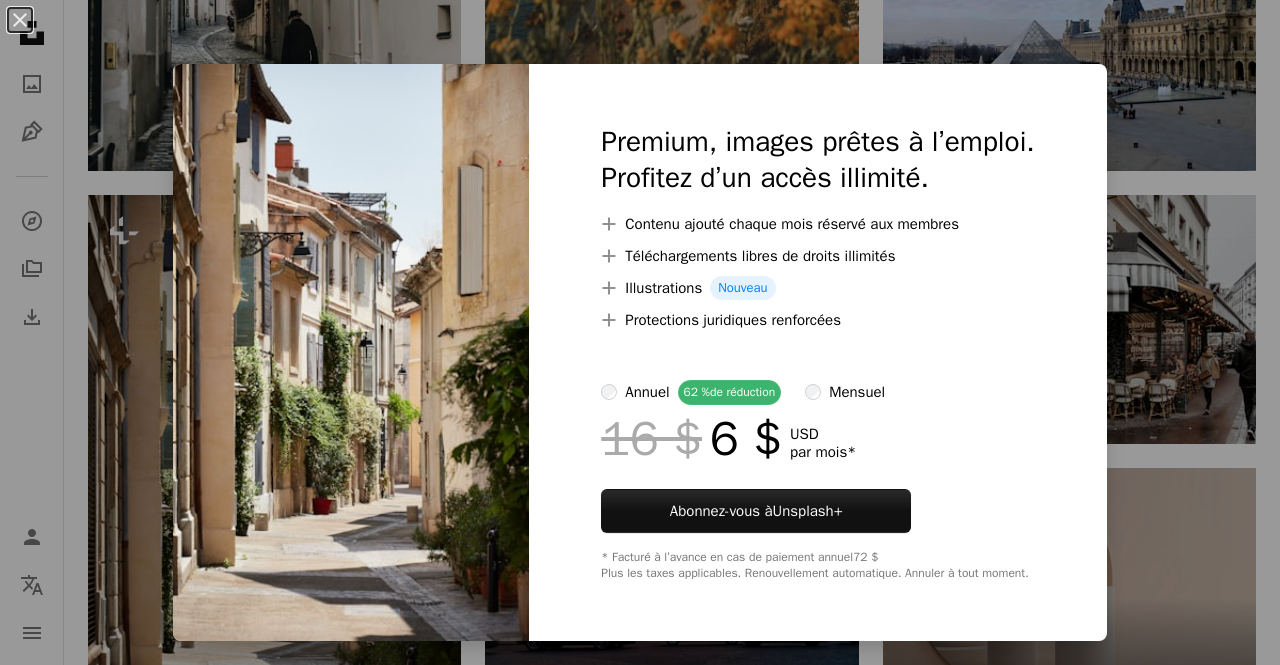 click on "An X shape Premium, images prêtes à l’emploi. Profitez d’un accès illimité. A plus sign Contenu ajouté chaque mois réservé aux membres A plus sign Téléchargements libres de droits illimités A plus sign Illustrations  Nouveau A plus sign Protections juridiques renforcées annuel 62 %  de réduction mensuel 16 $   6 $ USD par mois * Abonnez-vous à  Unsplash+ * Facturé à l’avance en cas de paiement annuel  72 $ Plus les taxes applicables. Renouvellement automatique. Annuler à tout moment." at bounding box center (640, 332) 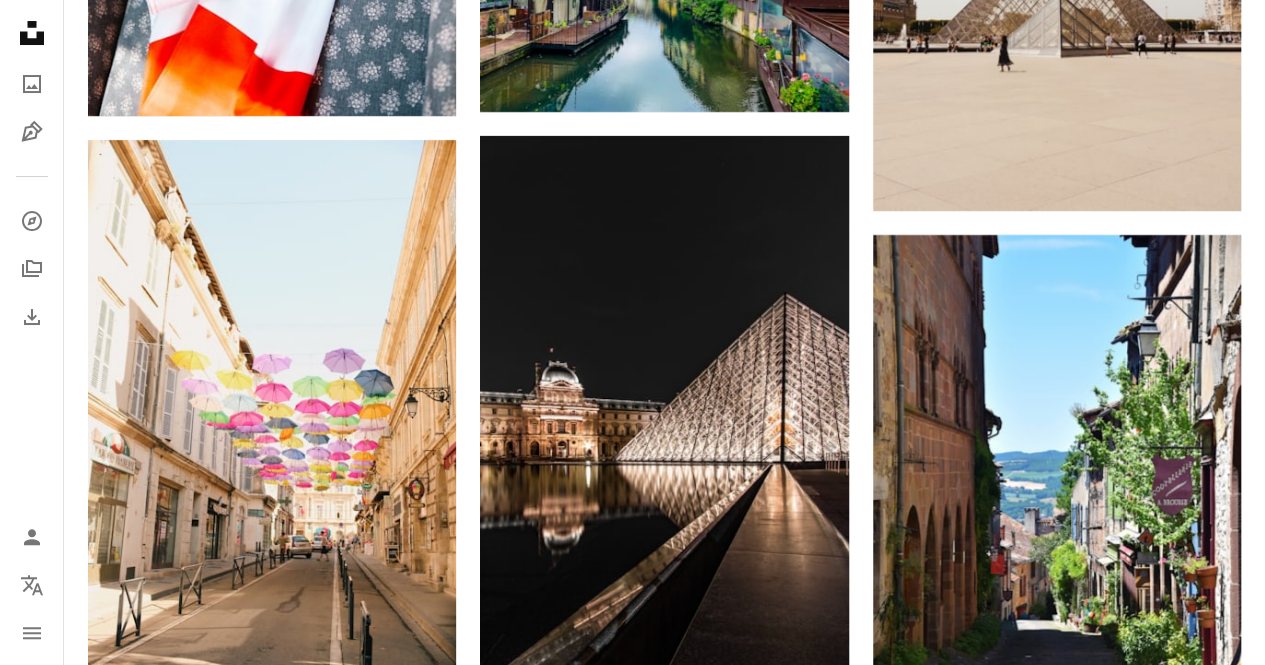 scroll, scrollTop: 11600, scrollLeft: 0, axis: vertical 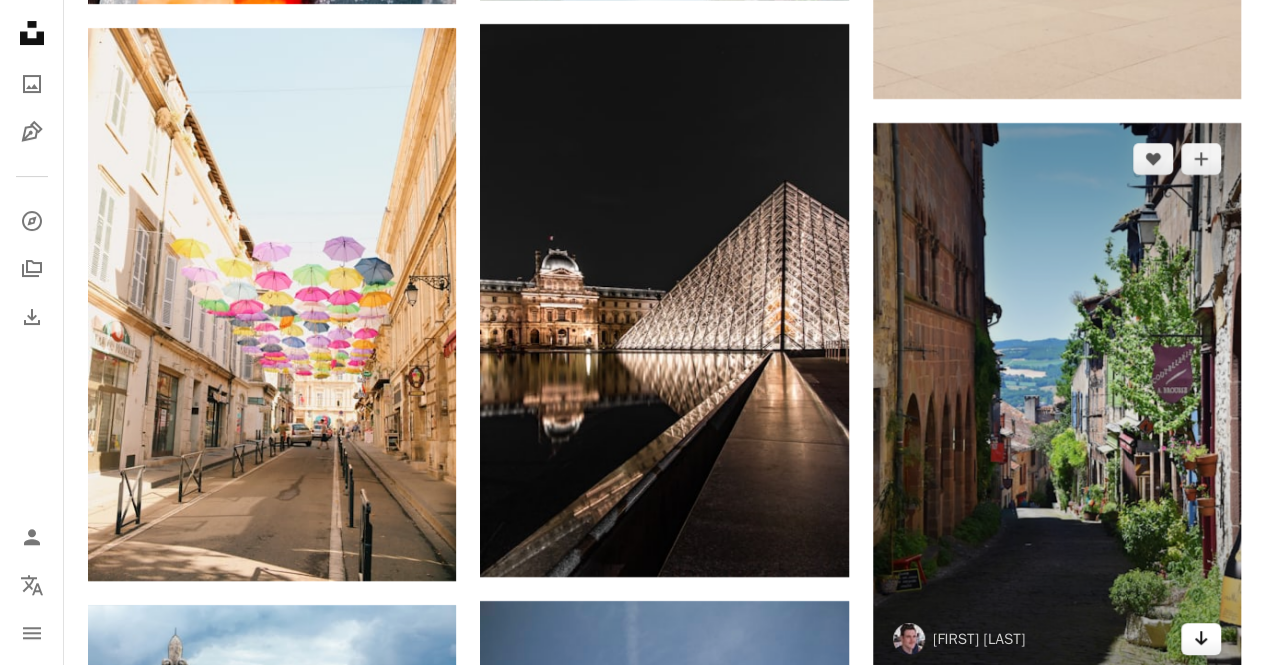 click on "Arrow pointing down" 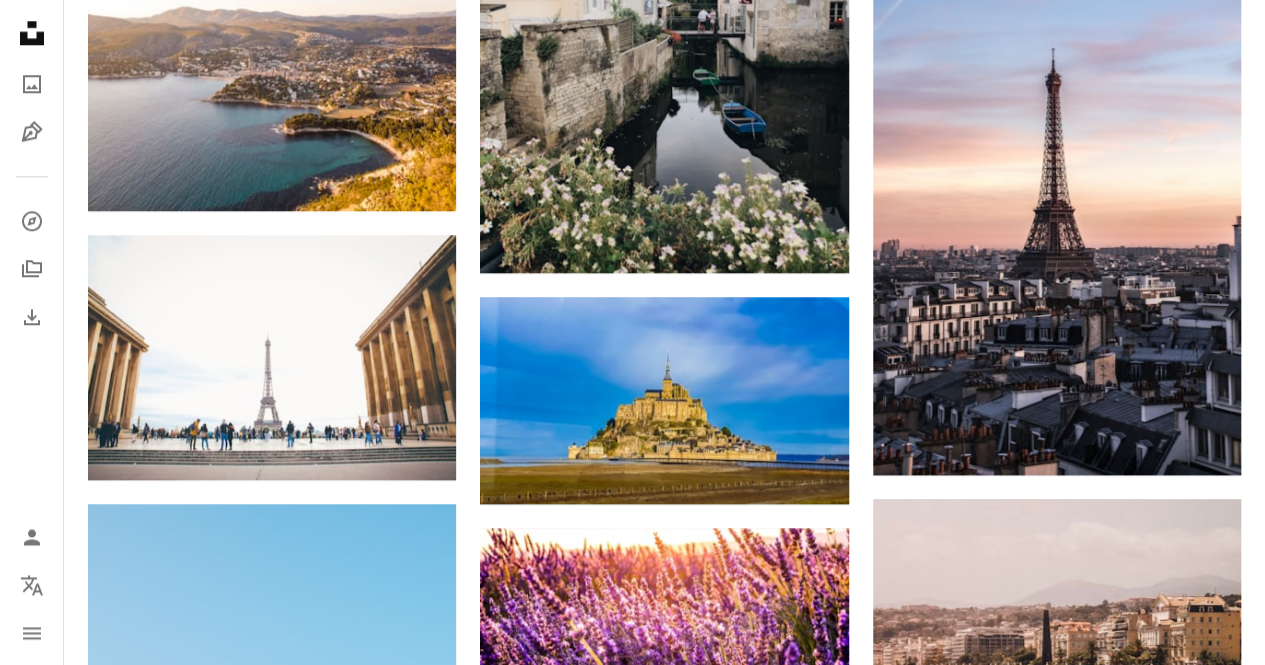scroll, scrollTop: 16000, scrollLeft: 0, axis: vertical 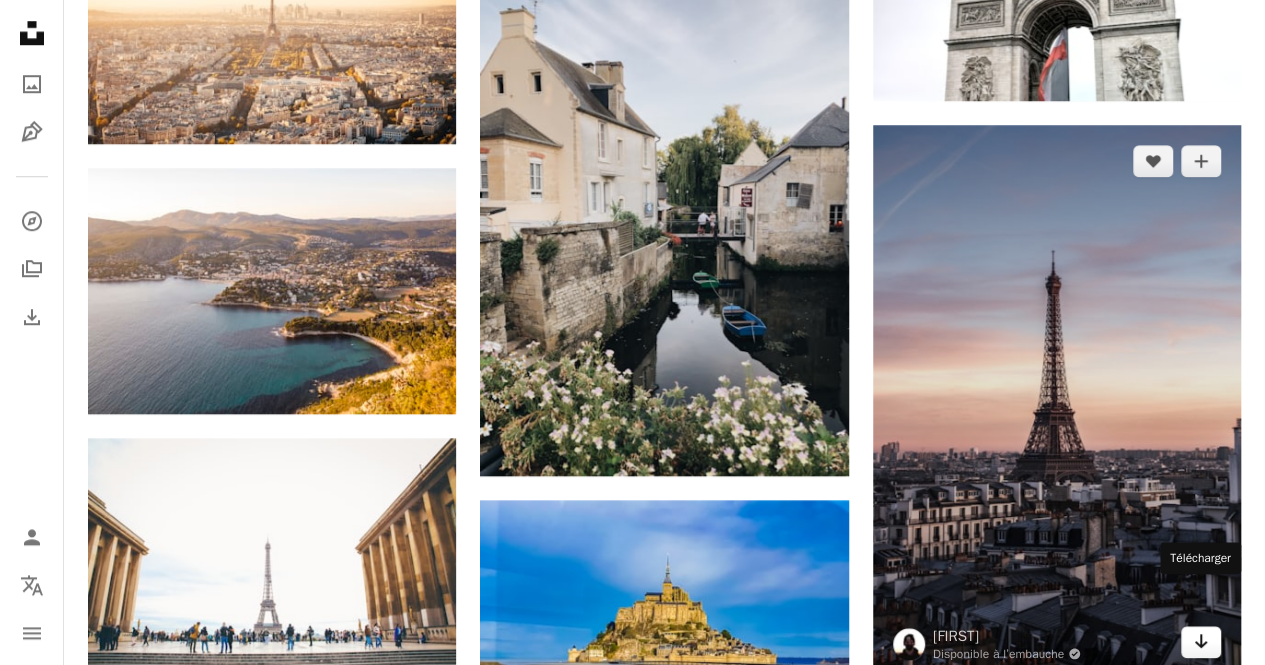 click on "Arrow pointing down" 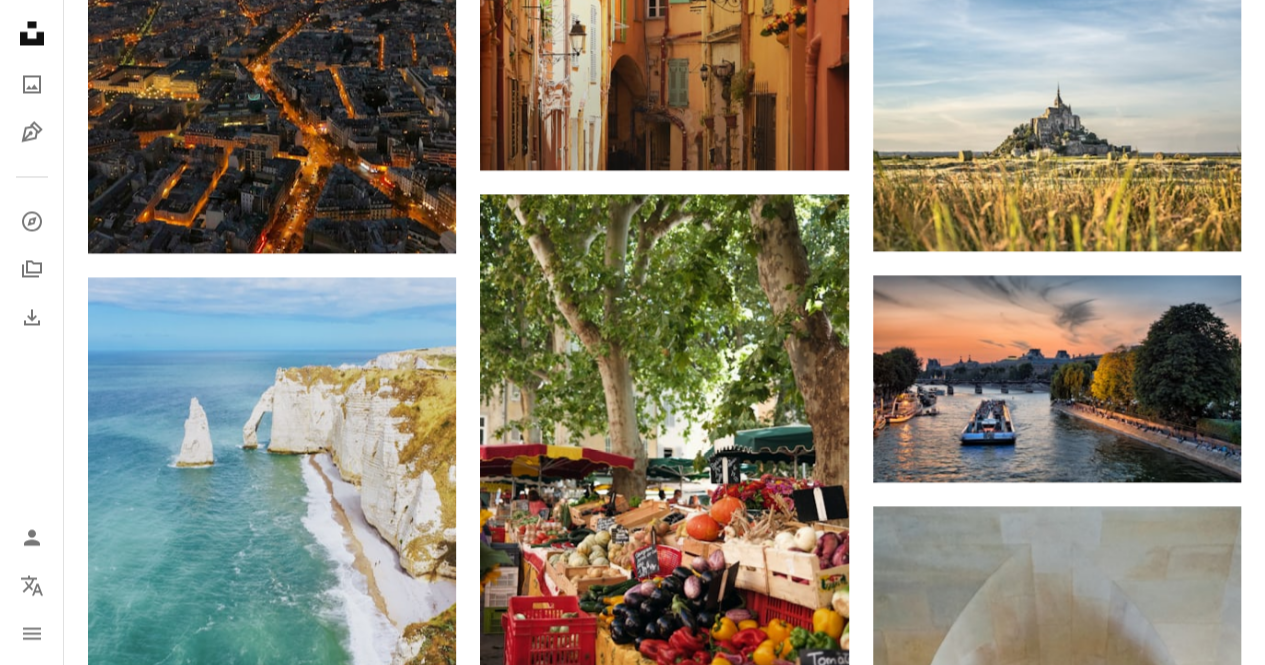 scroll, scrollTop: 0, scrollLeft: 0, axis: both 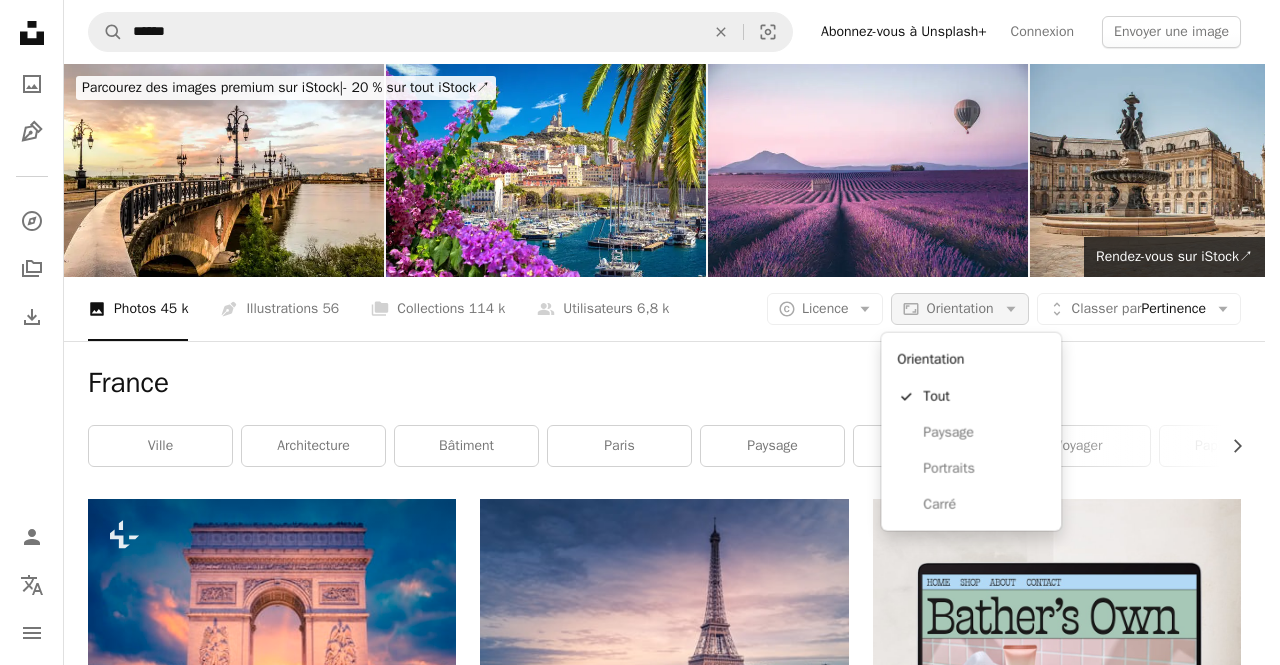 click on "Orientation" at bounding box center [959, 308] 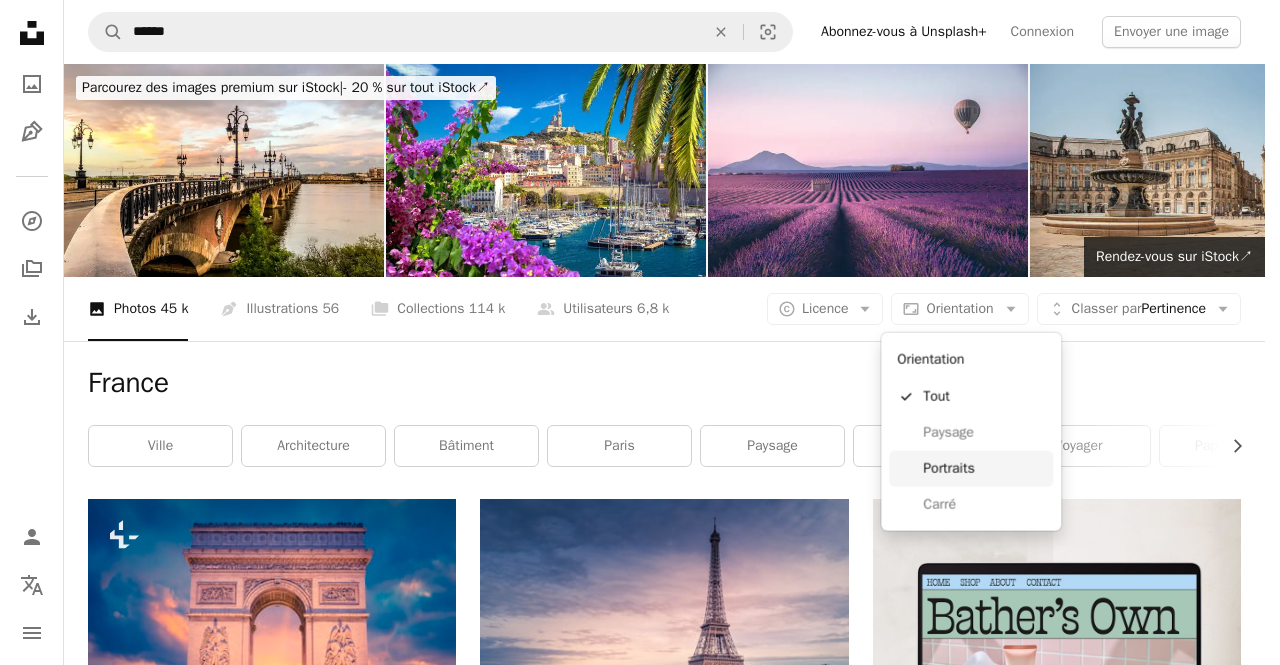 click on "Portraits" at bounding box center [984, 469] 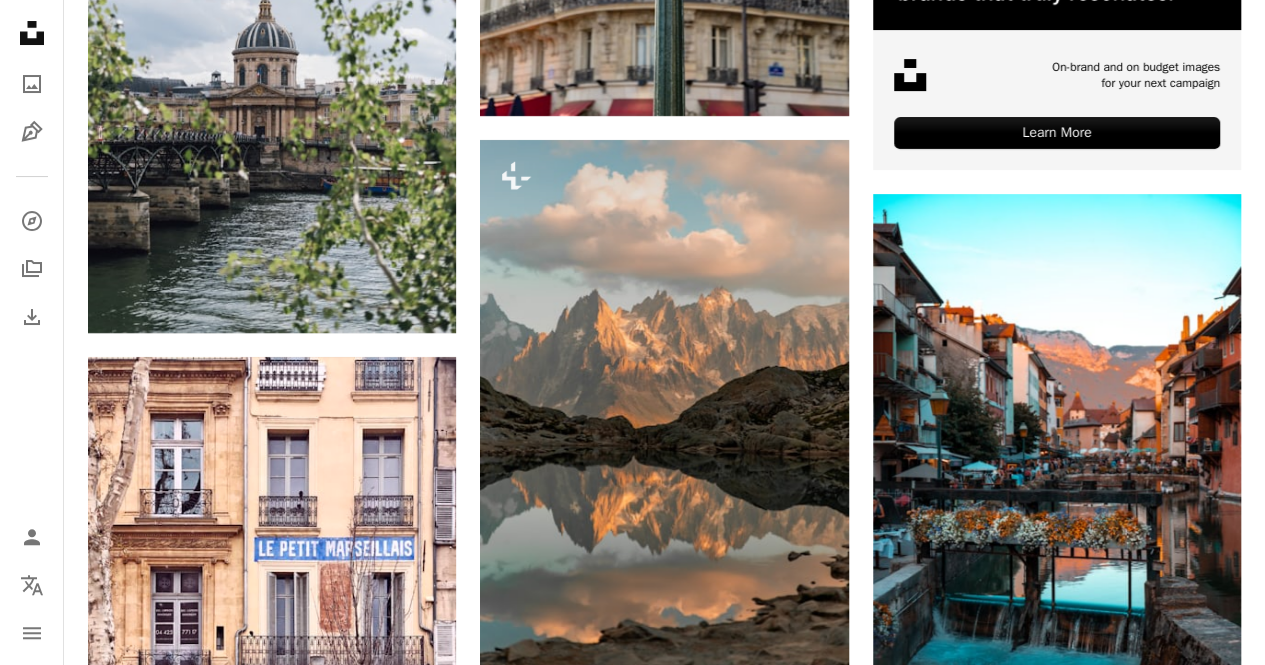 scroll, scrollTop: 11700, scrollLeft: 0, axis: vertical 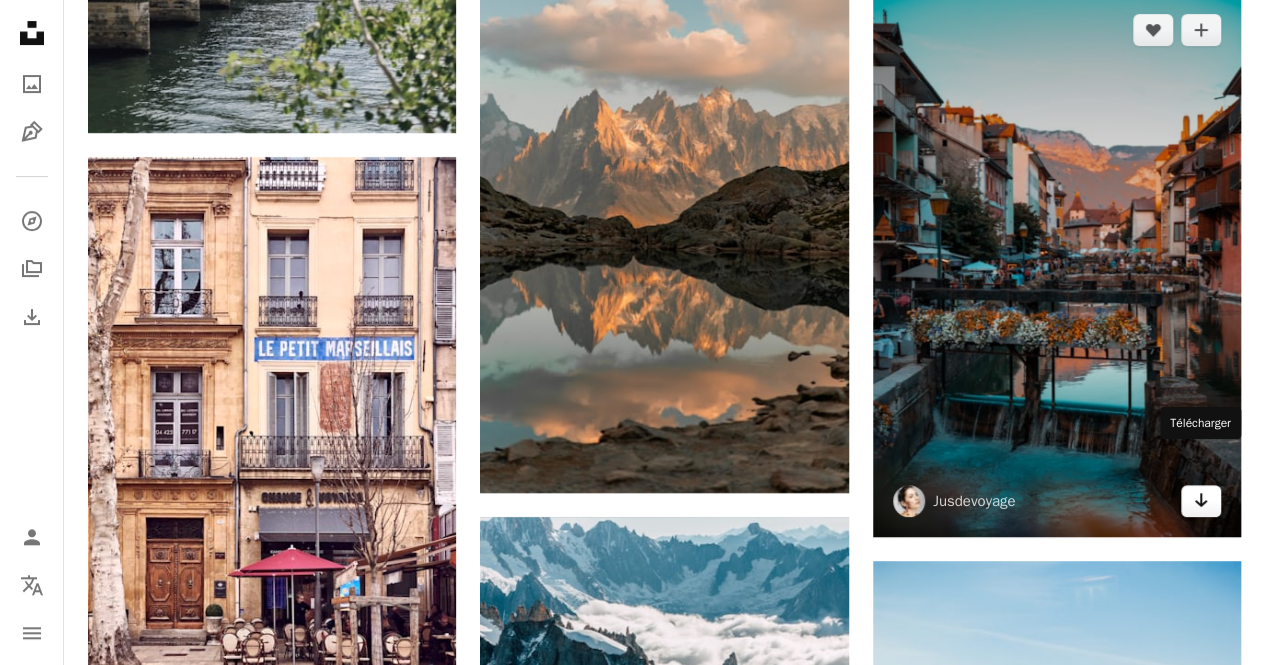click on "Arrow pointing down" at bounding box center [1201, 501] 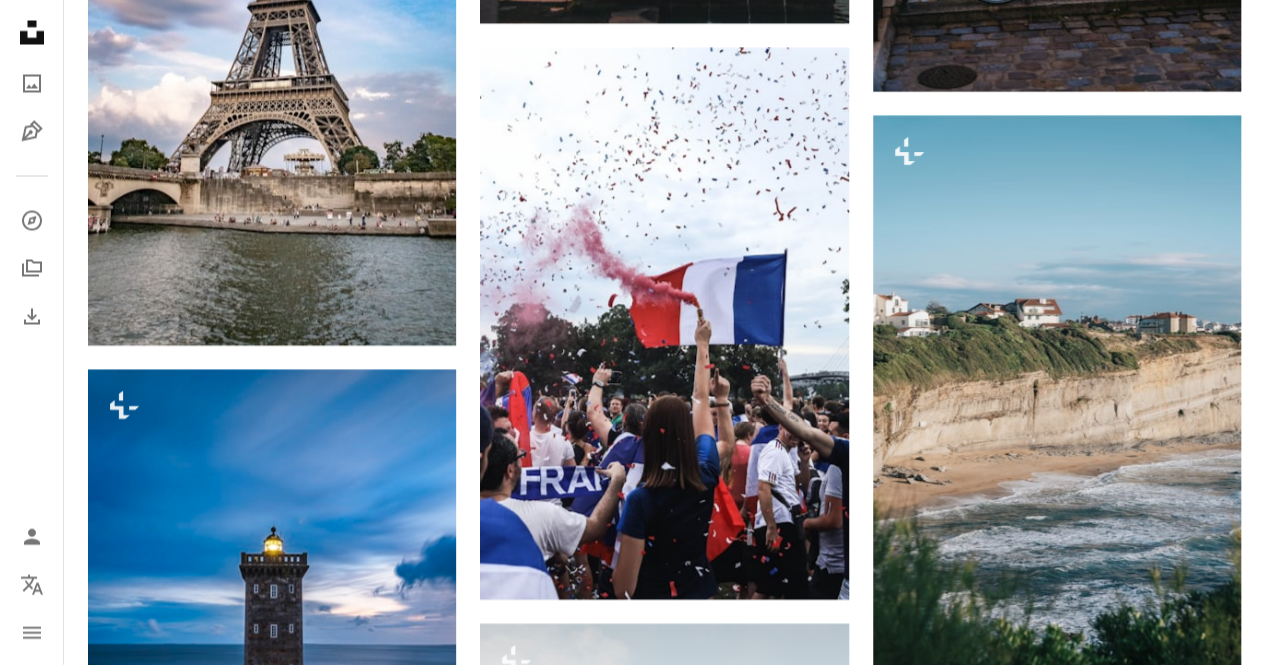 scroll, scrollTop: 13300, scrollLeft: 0, axis: vertical 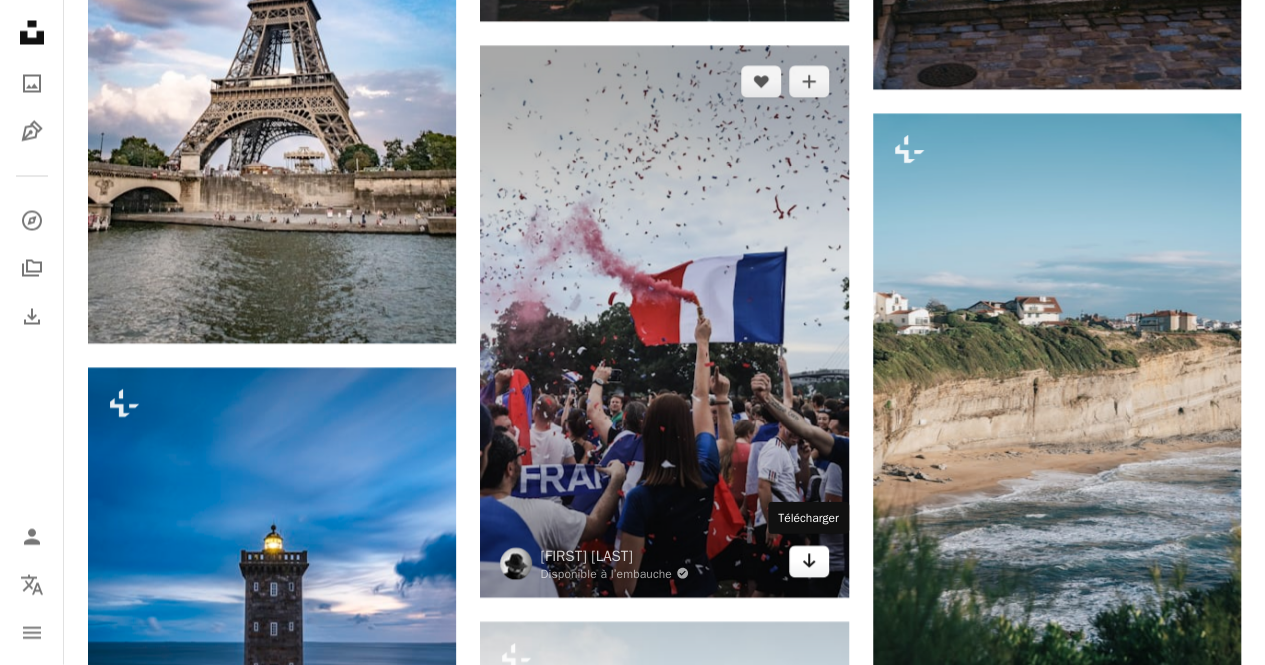 click 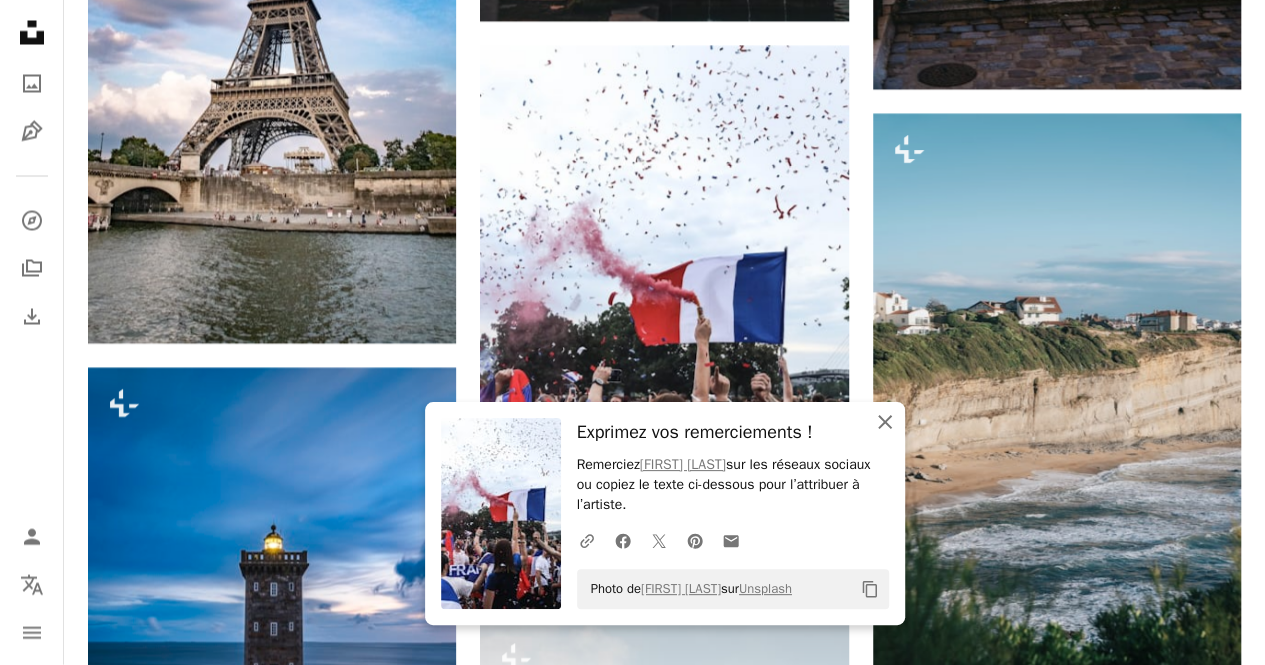 click 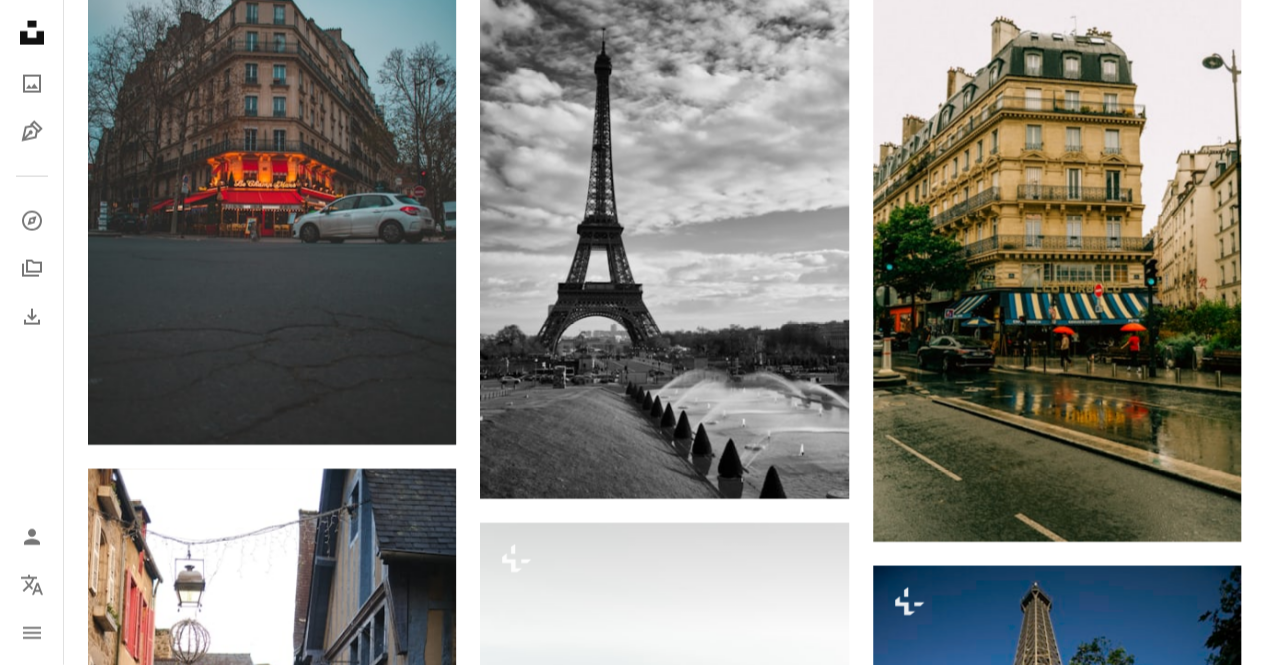 scroll, scrollTop: 71200, scrollLeft: 0, axis: vertical 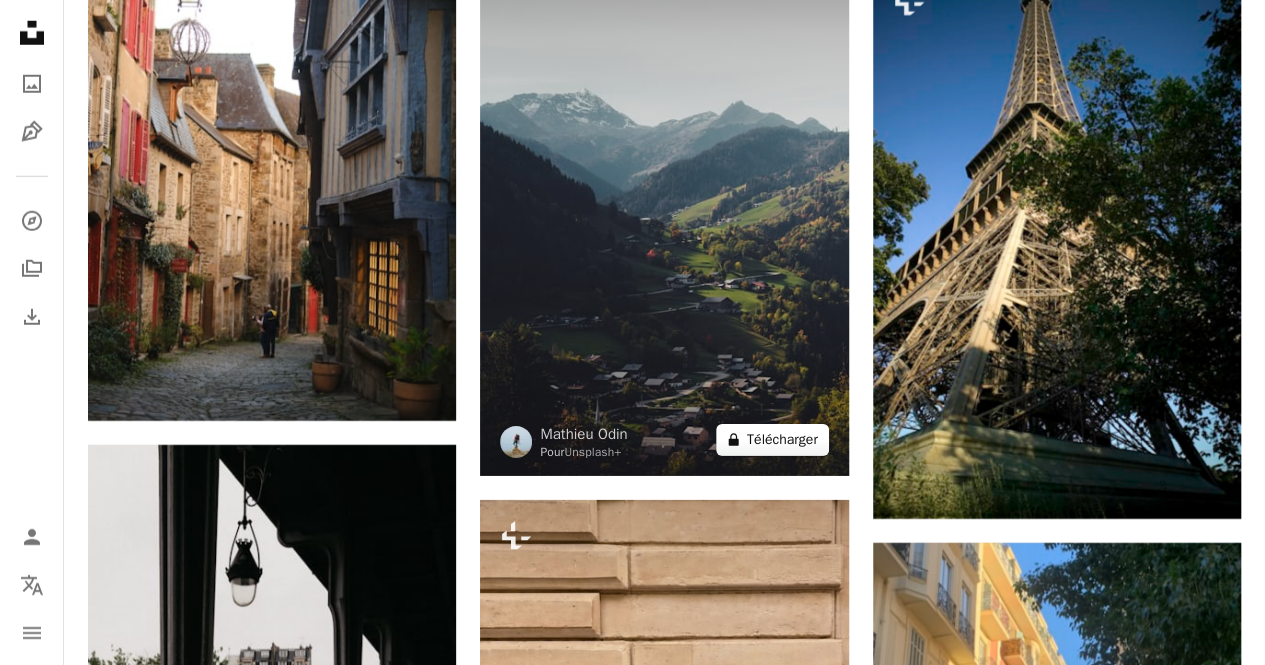 click on "A lock Télécharger" at bounding box center (772, 440) 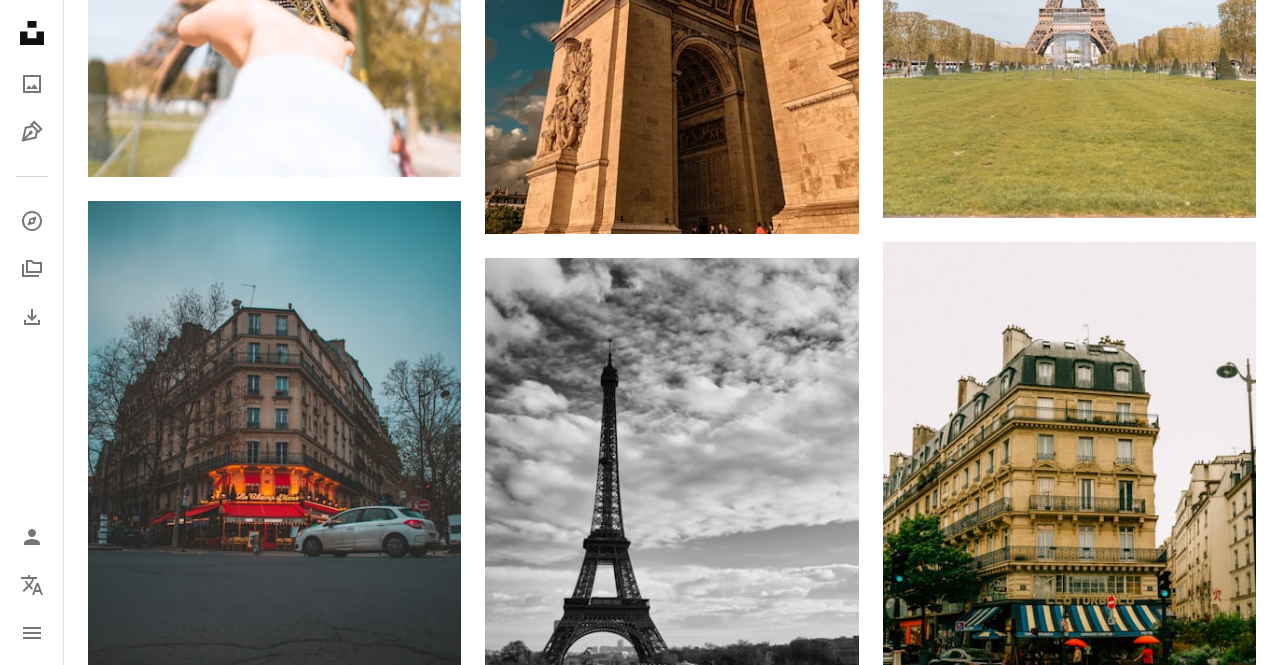 drag, startPoint x: 1198, startPoint y: 211, endPoint x: 1116, endPoint y: 415, distance: 219.8636 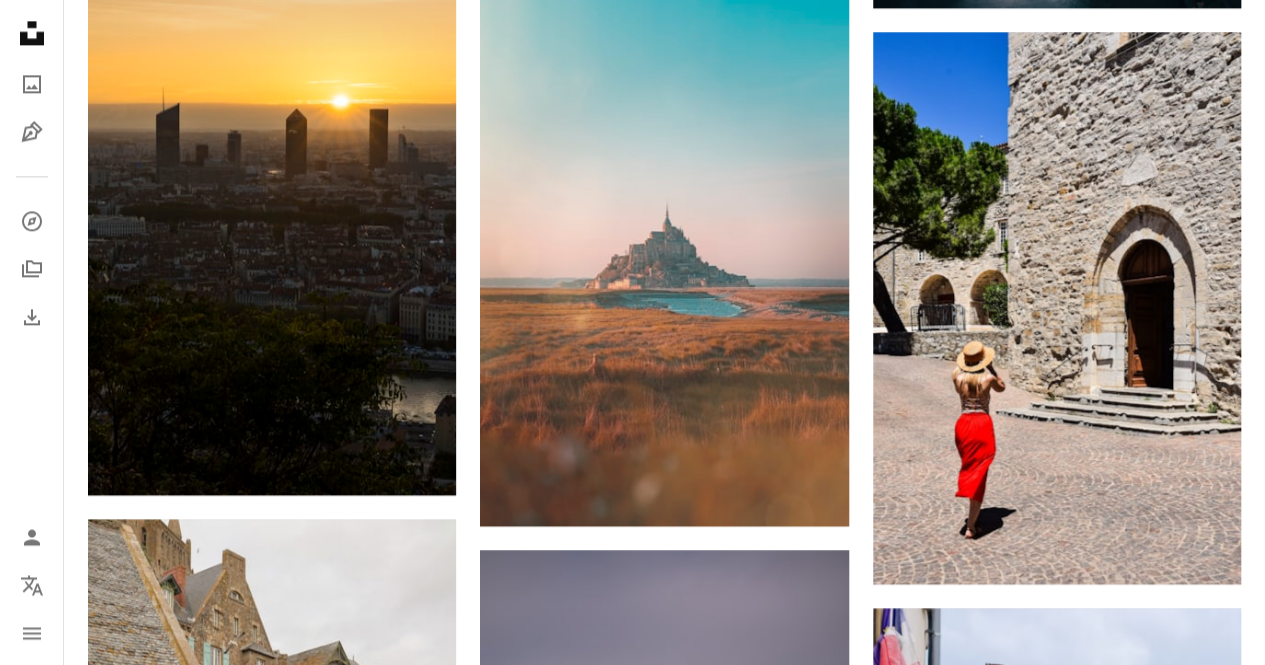 scroll, scrollTop: 77300, scrollLeft: 0, axis: vertical 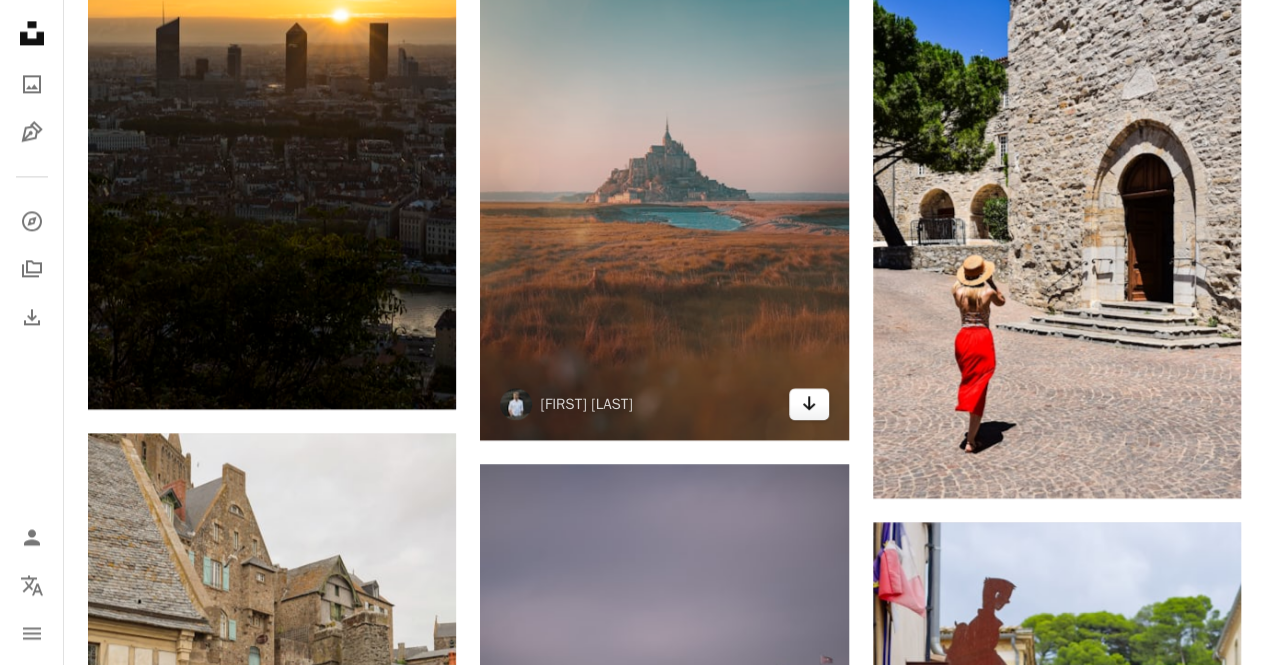 click on "Arrow pointing down" at bounding box center [809, 404] 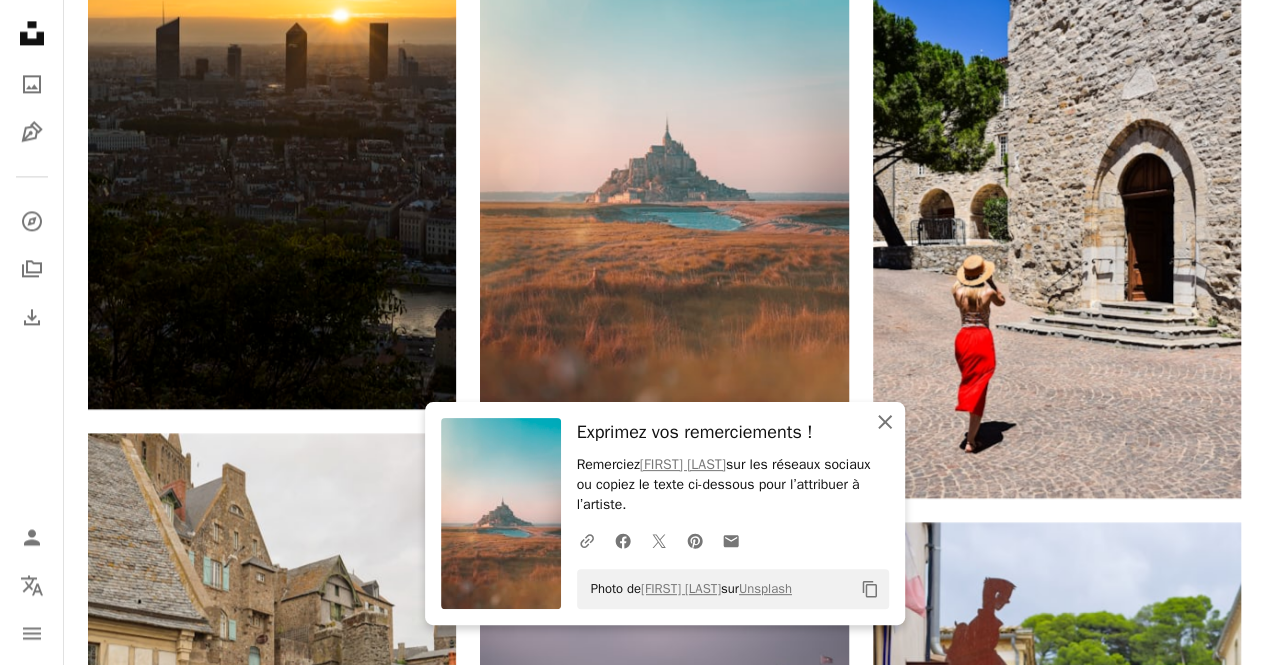 click on "An X shape" 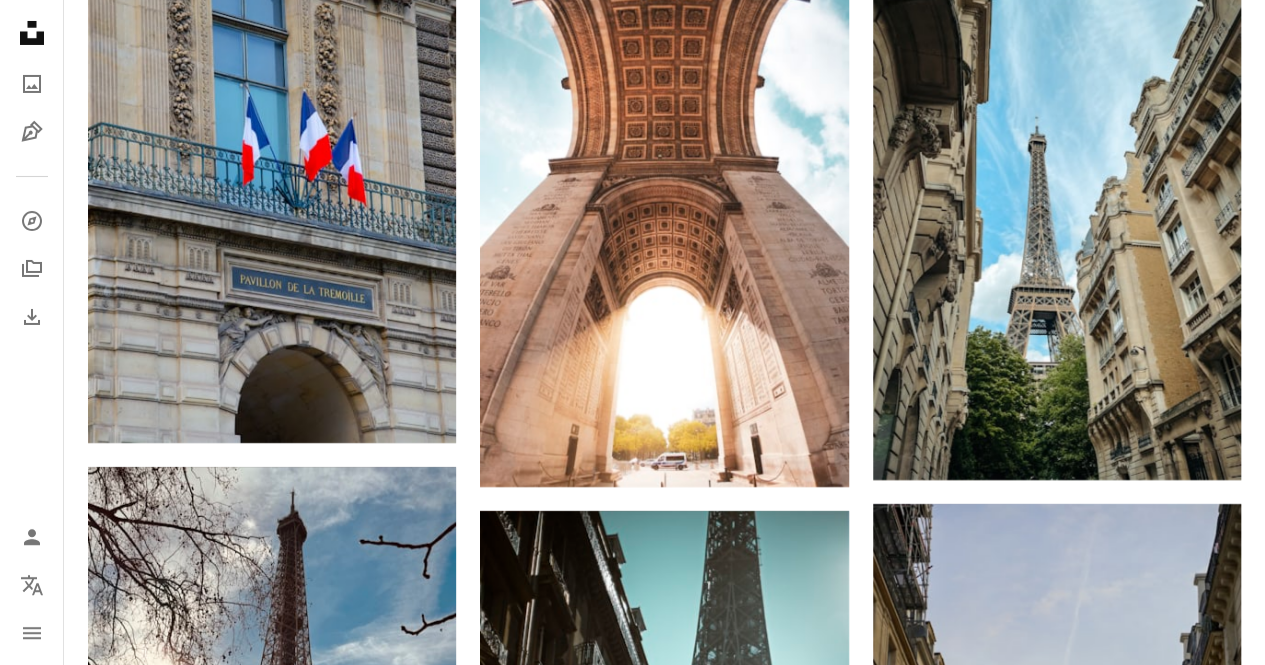 scroll, scrollTop: 80100, scrollLeft: 0, axis: vertical 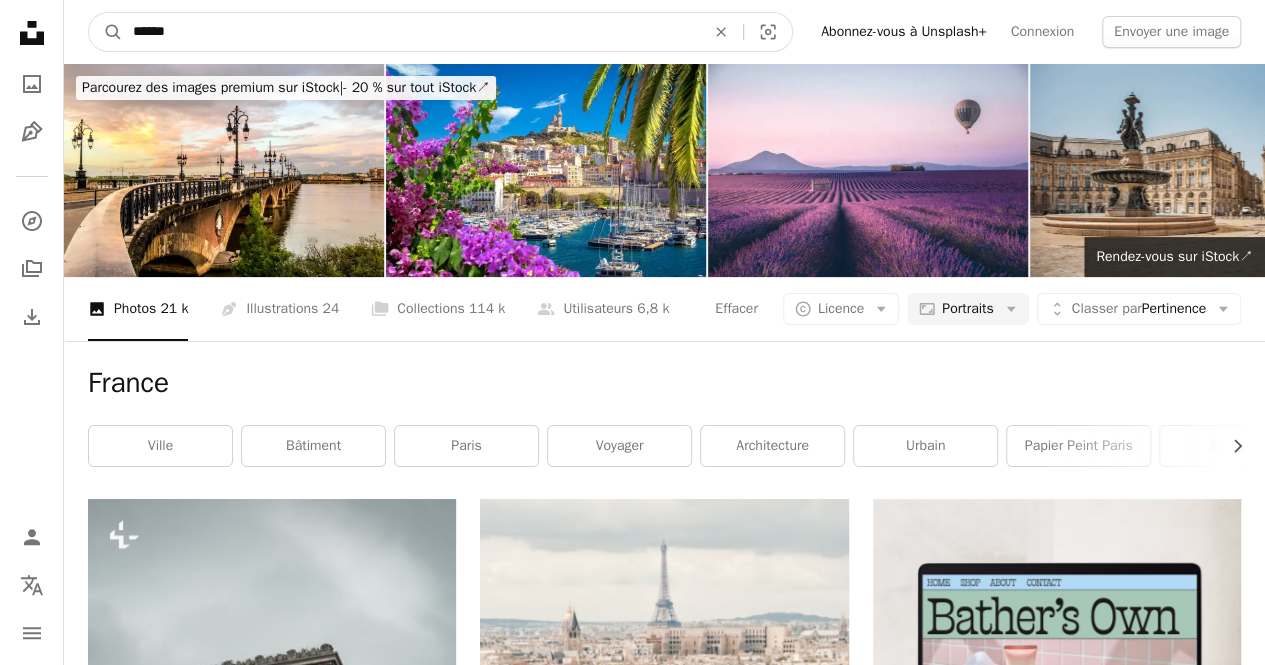click on "******" at bounding box center (411, 32) 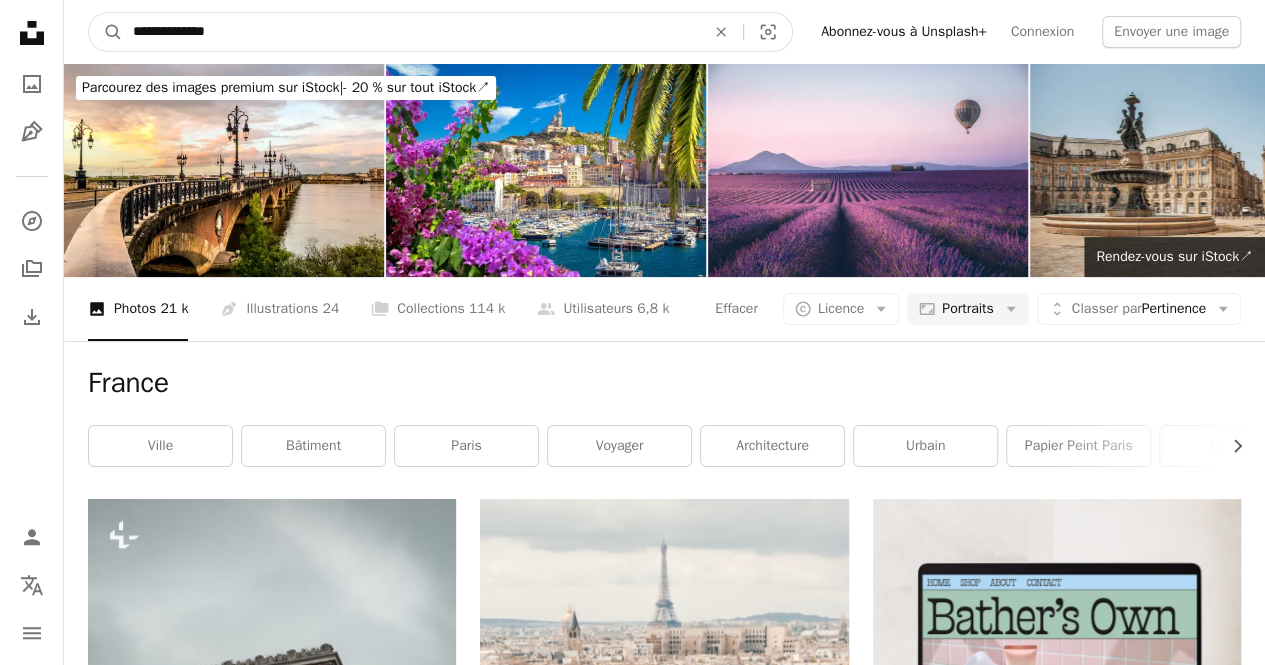type on "**********" 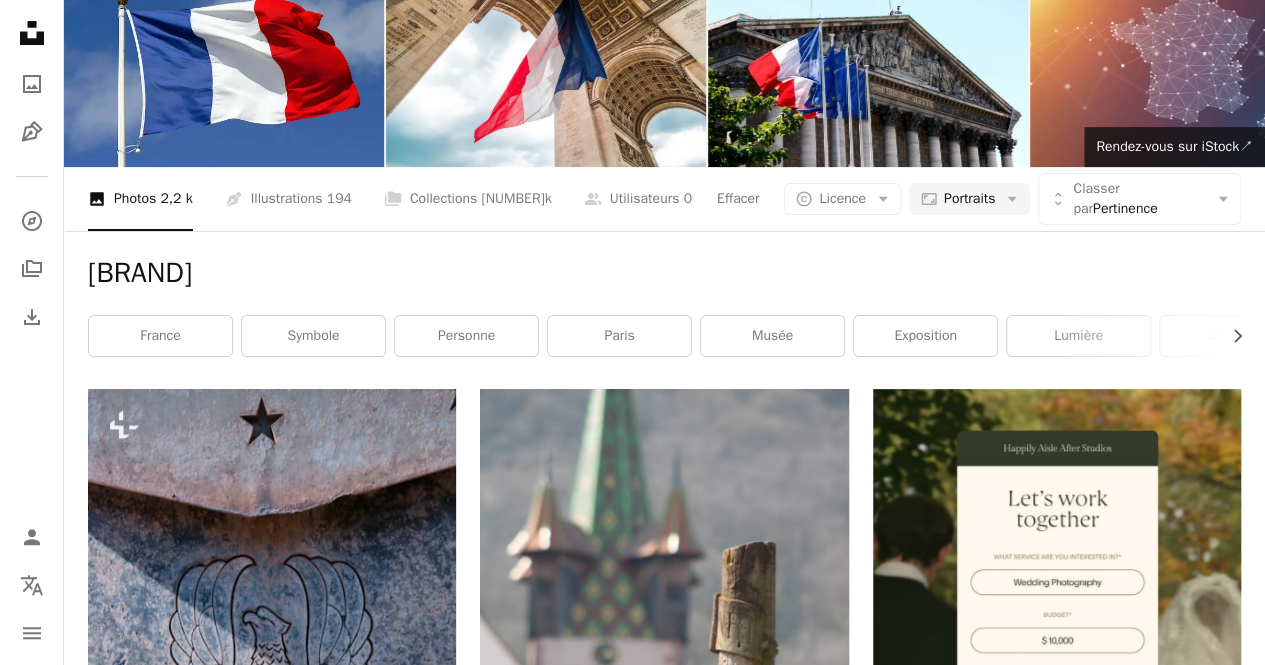 scroll, scrollTop: 0, scrollLeft: 0, axis: both 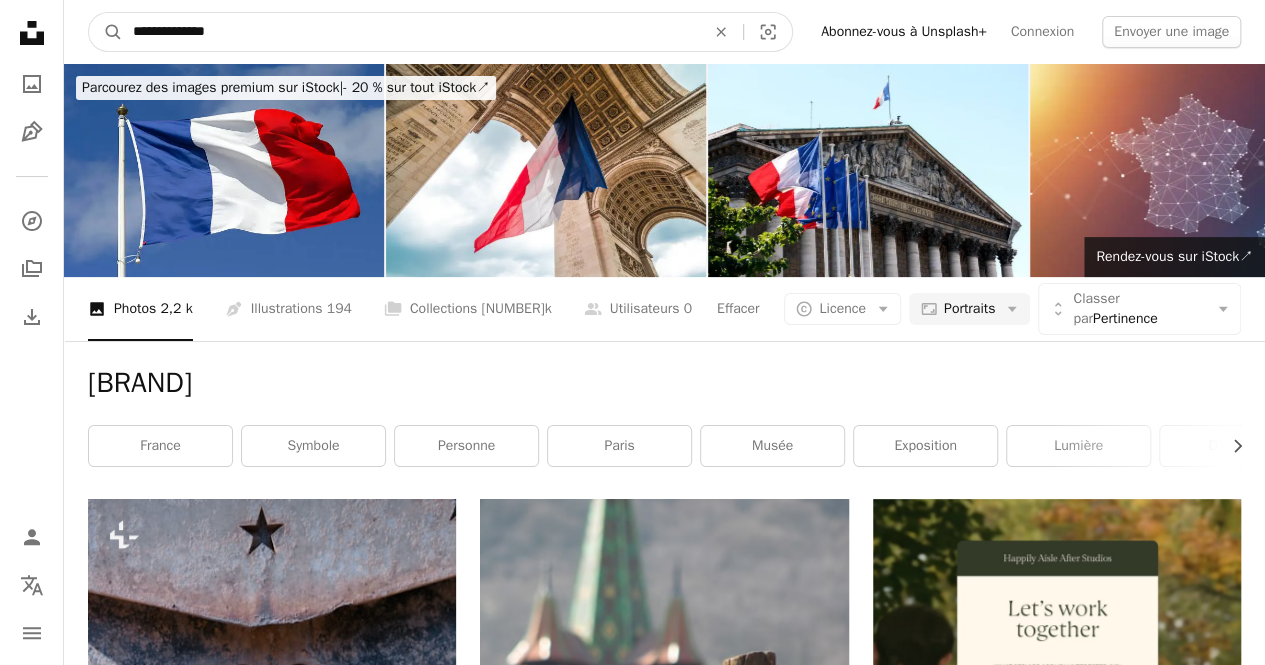 drag, startPoint x: 246, startPoint y: 36, endPoint x: 125, endPoint y: 51, distance: 121.92621 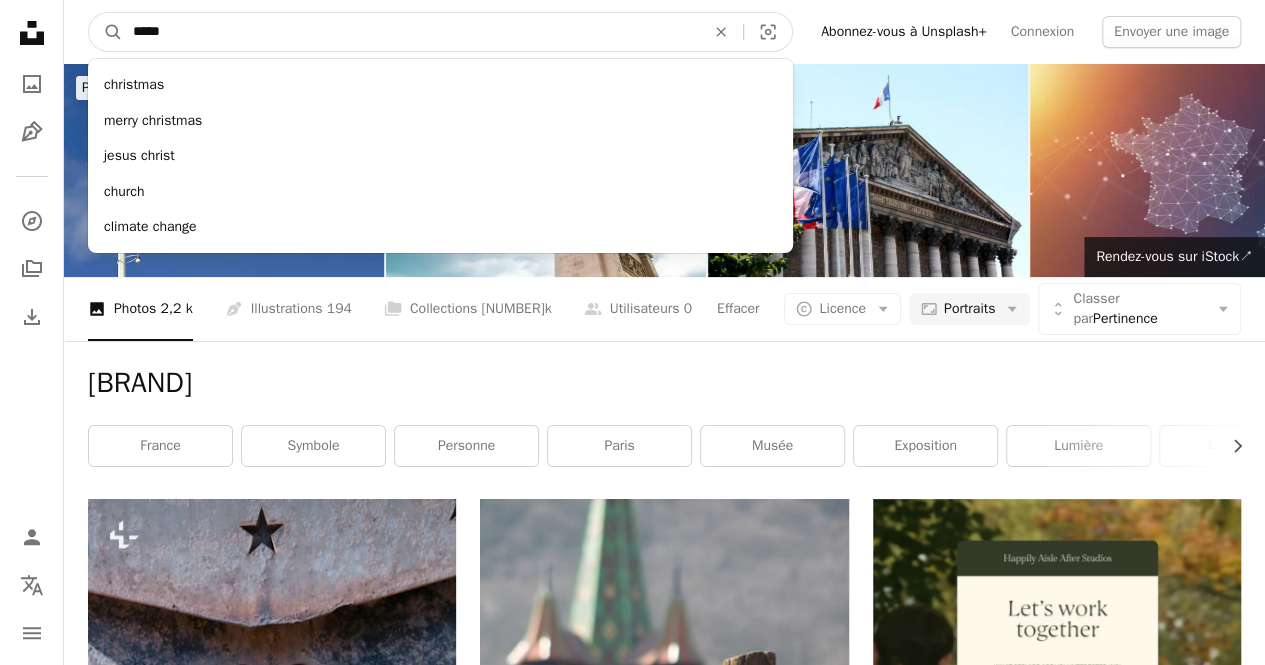 type on "******" 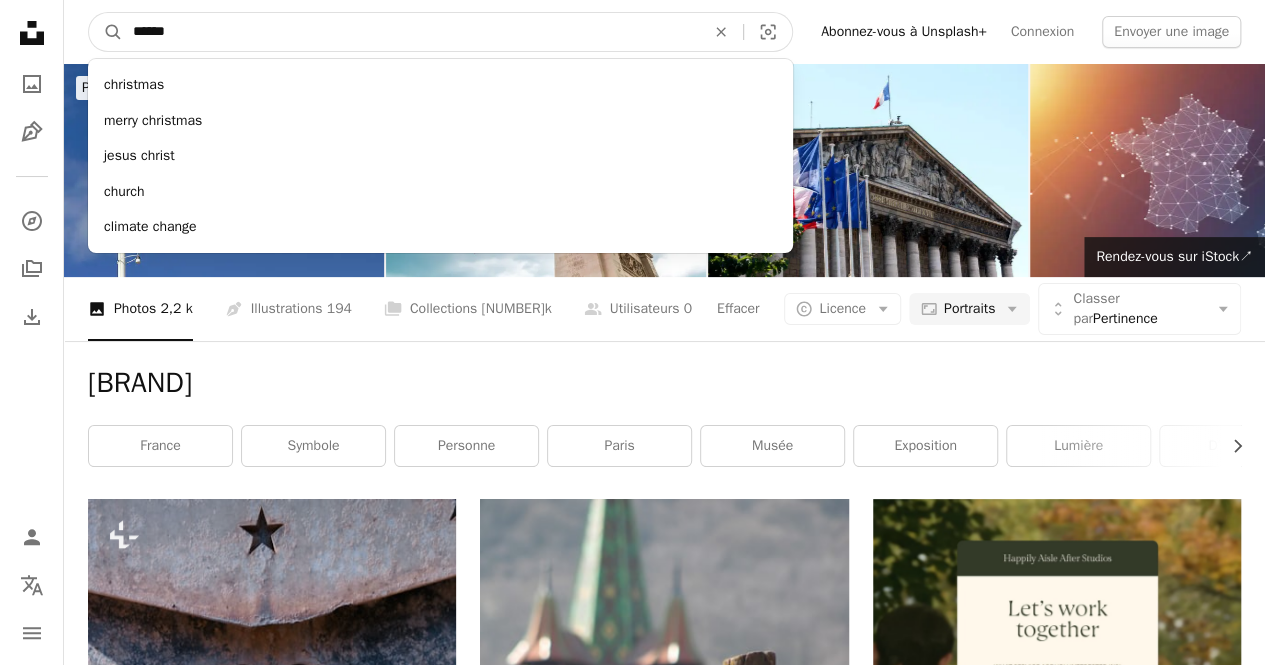 click on "A magnifying glass" at bounding box center [106, 32] 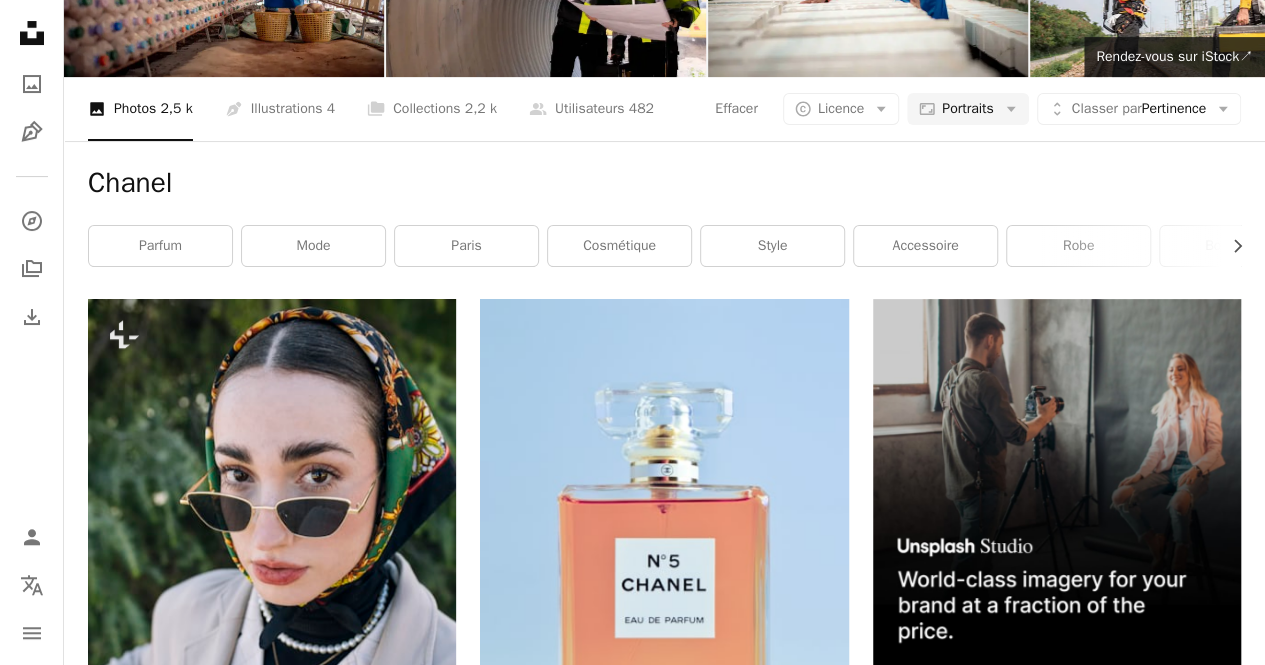 scroll, scrollTop: 0, scrollLeft: 0, axis: both 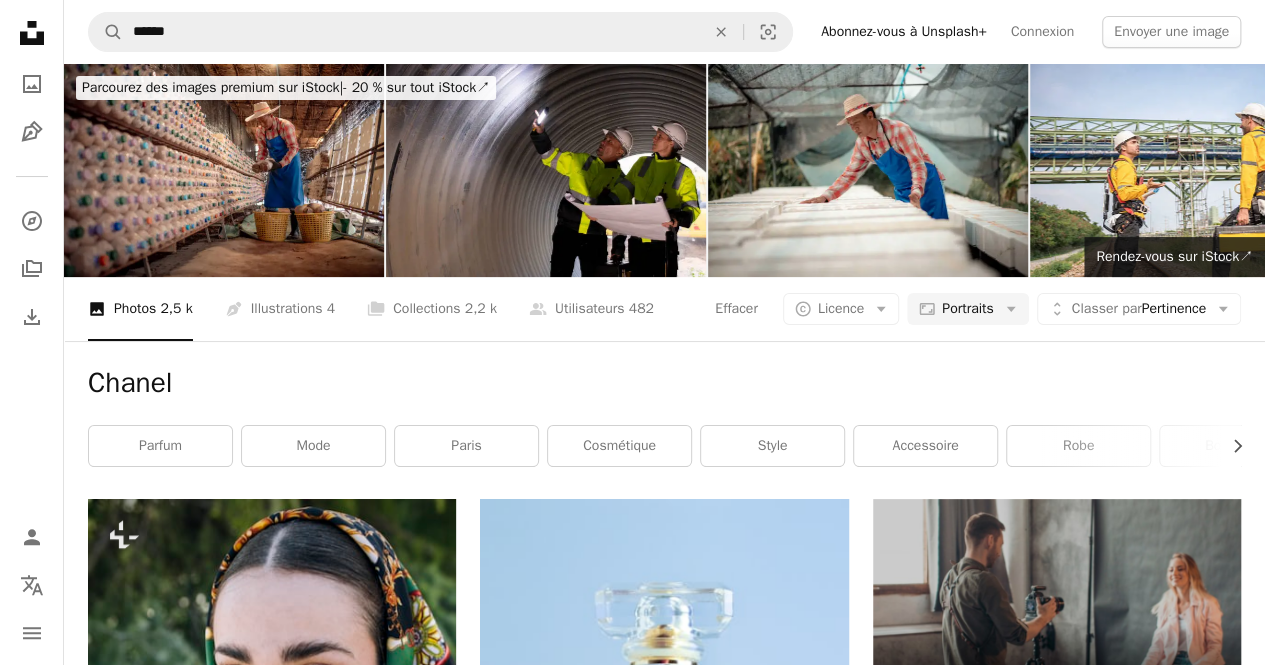 click on "Chanel Chevron right parfum mode Paris cosmétique style accessoire robe bouteille gri Frankreich humain personne" at bounding box center (664, 420) 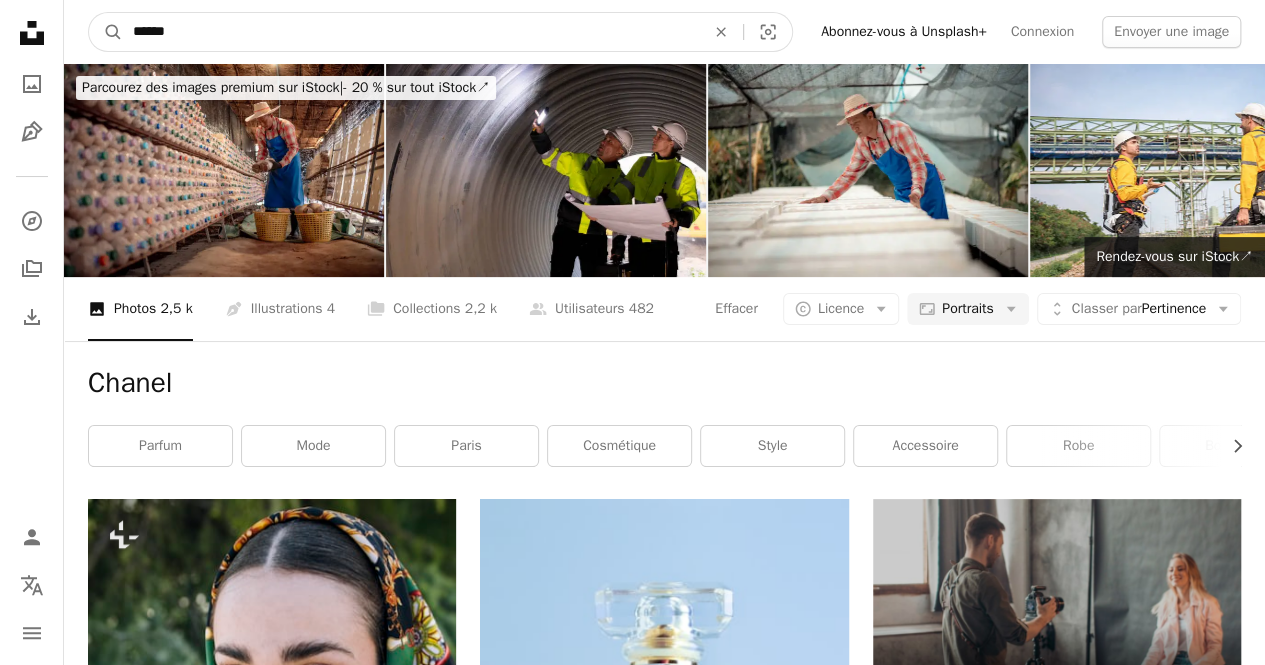 drag, startPoint x: 259, startPoint y: 41, endPoint x: 76, endPoint y: 40, distance: 183.00273 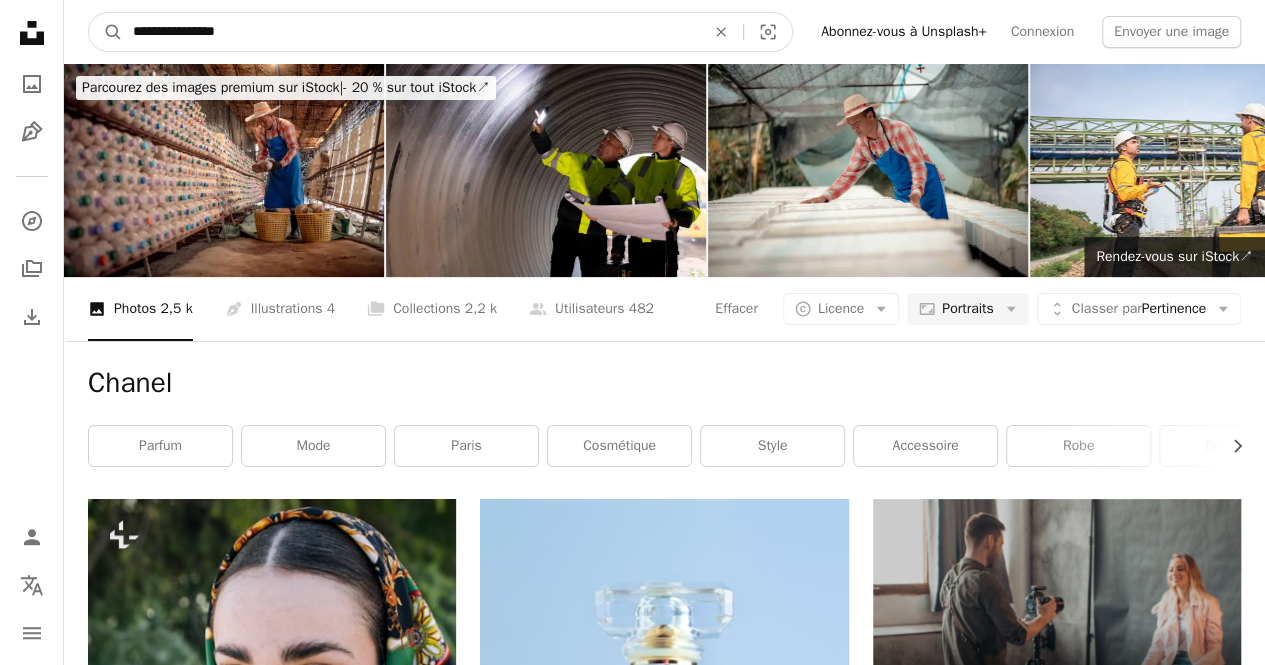 type on "**********" 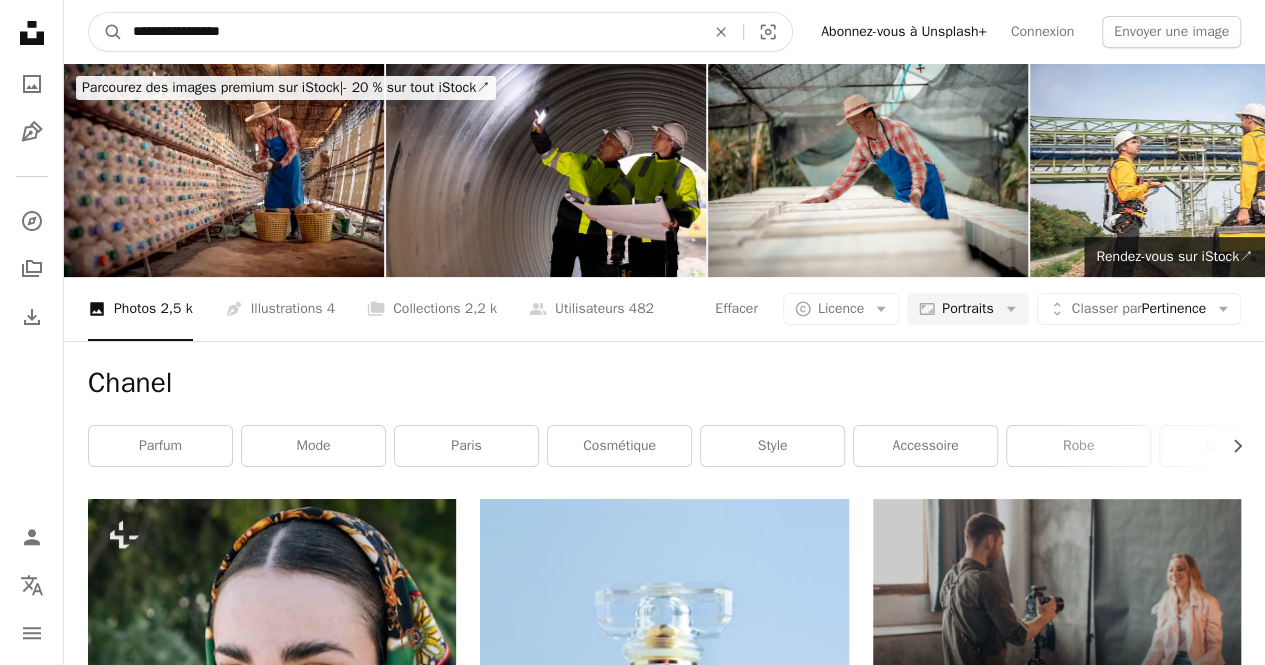 click on "A magnifying glass" at bounding box center [106, 32] 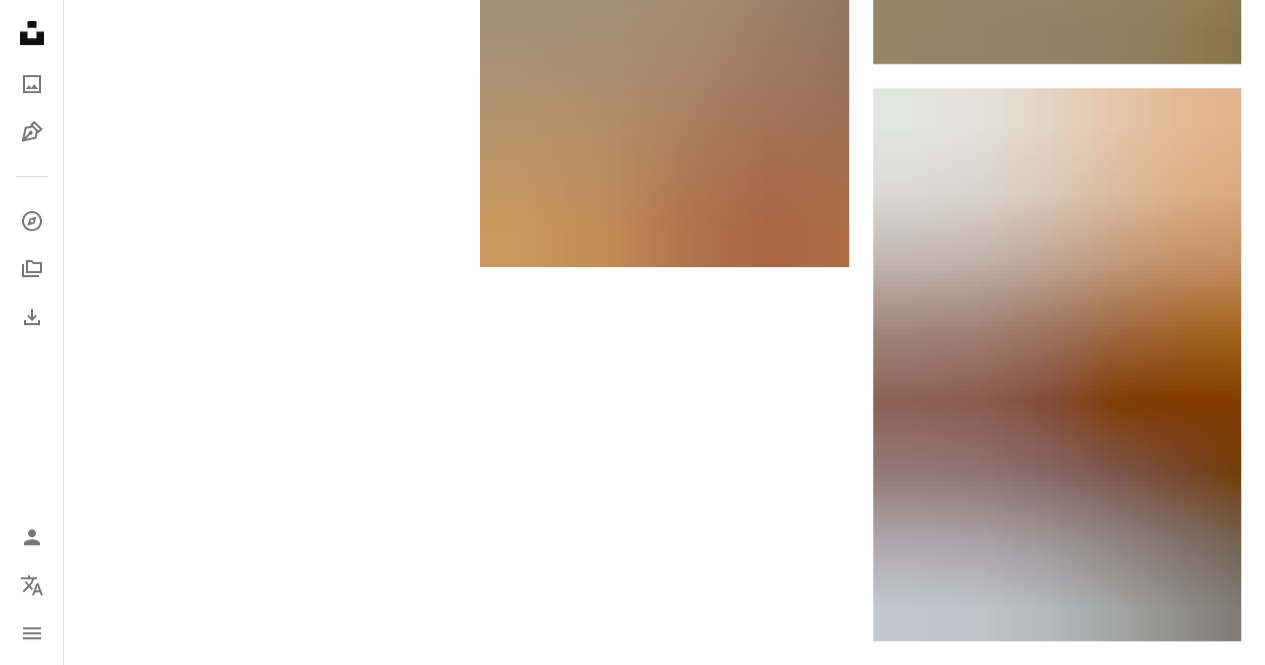 scroll, scrollTop: 4600, scrollLeft: 0, axis: vertical 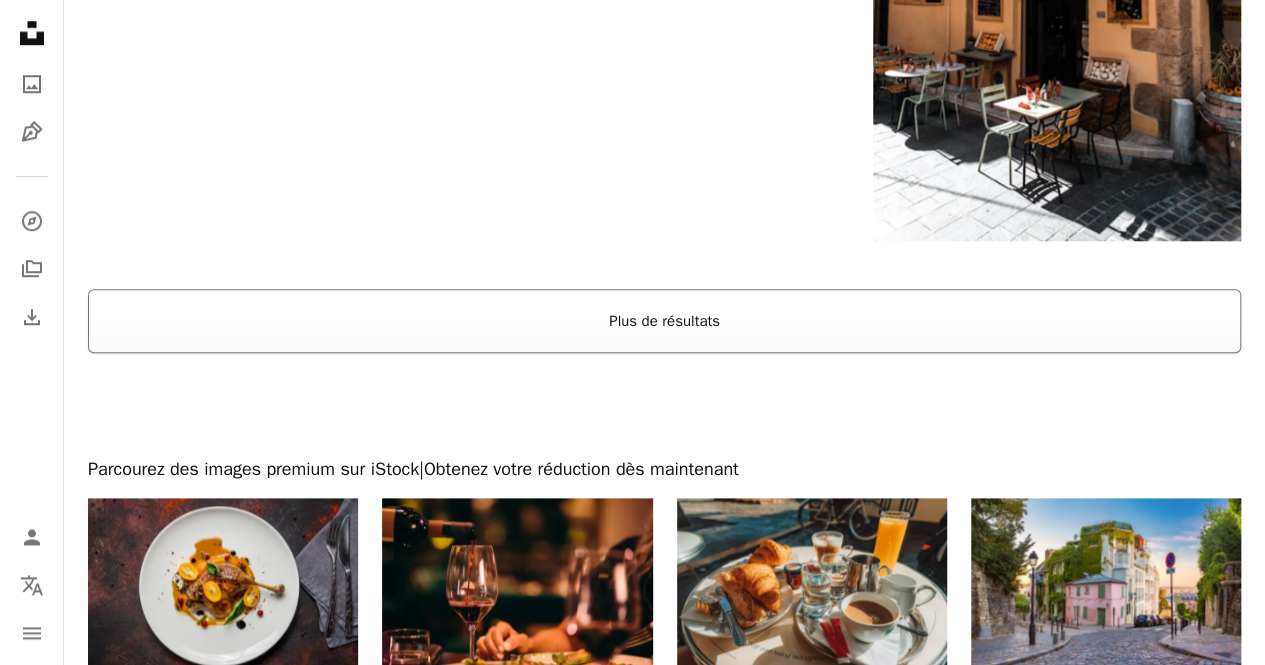 click on "Plus de résultats" at bounding box center (664, 321) 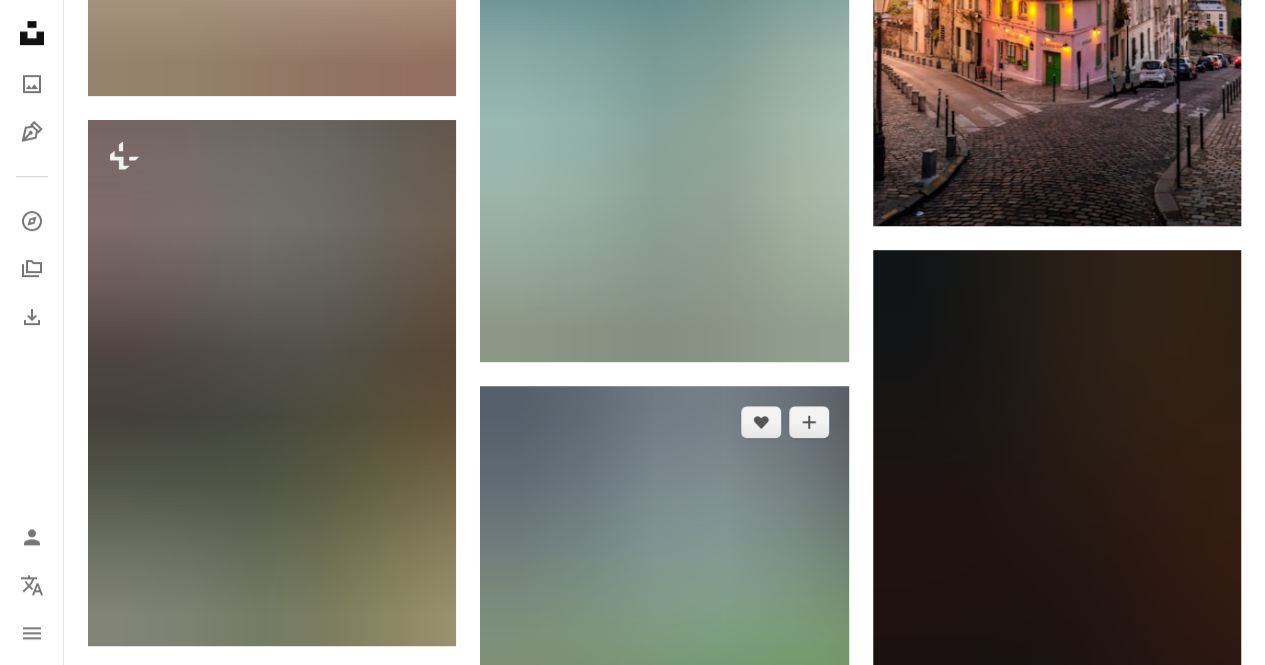 scroll, scrollTop: 27100, scrollLeft: 0, axis: vertical 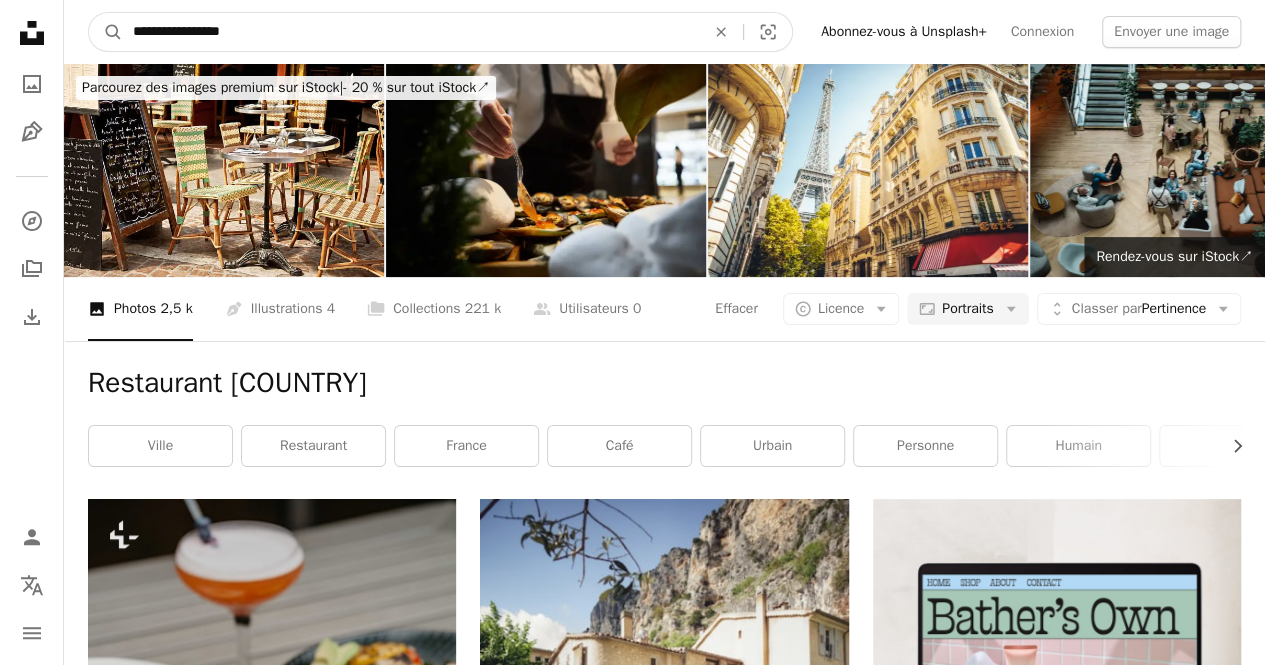 drag, startPoint x: 193, startPoint y: 36, endPoint x: 123, endPoint y: 38, distance: 70.028564 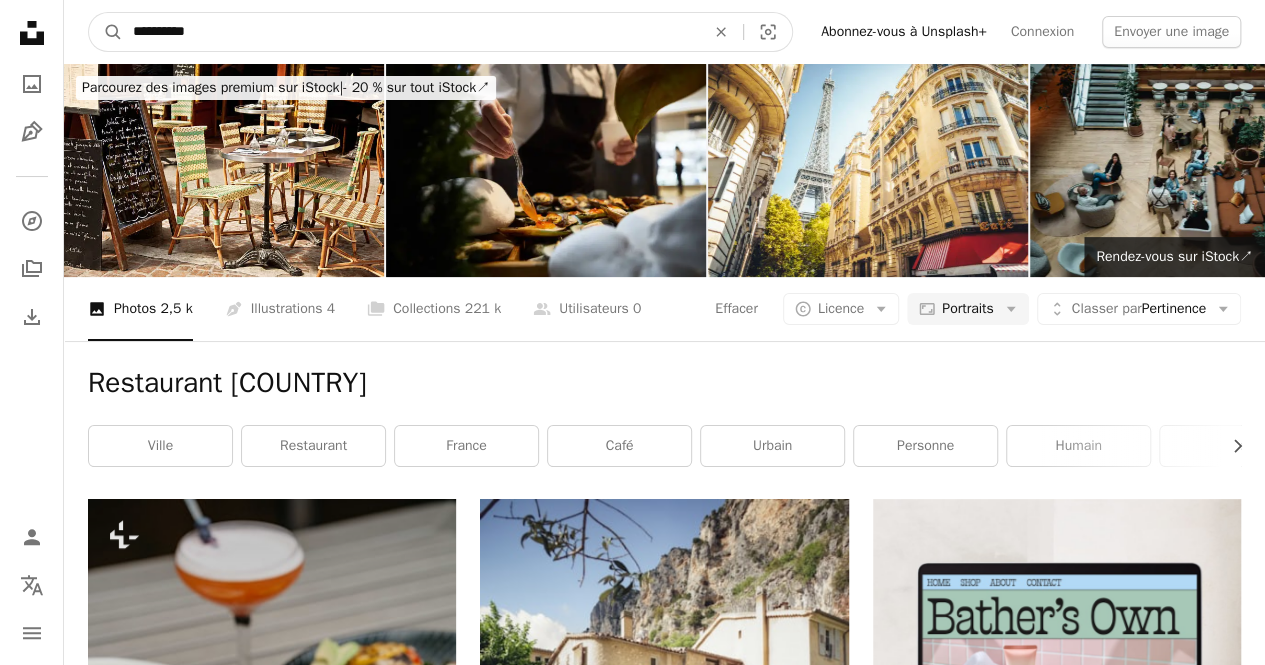 type on "**********" 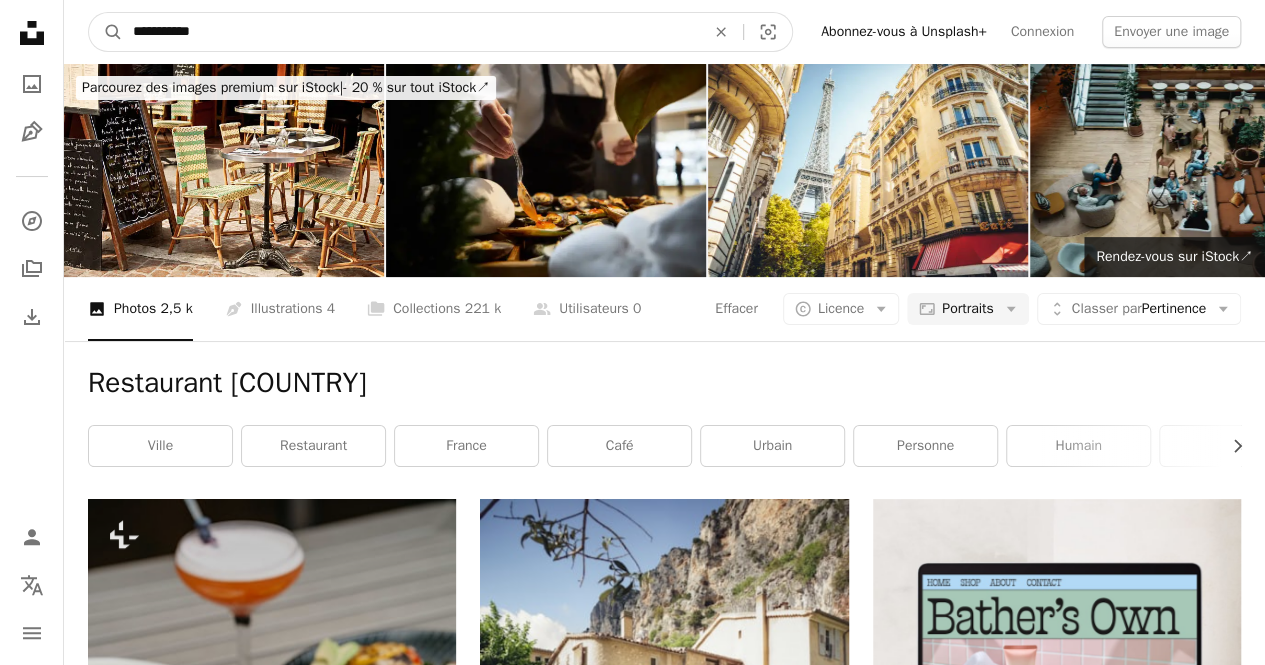 click on "A magnifying glass" at bounding box center (106, 32) 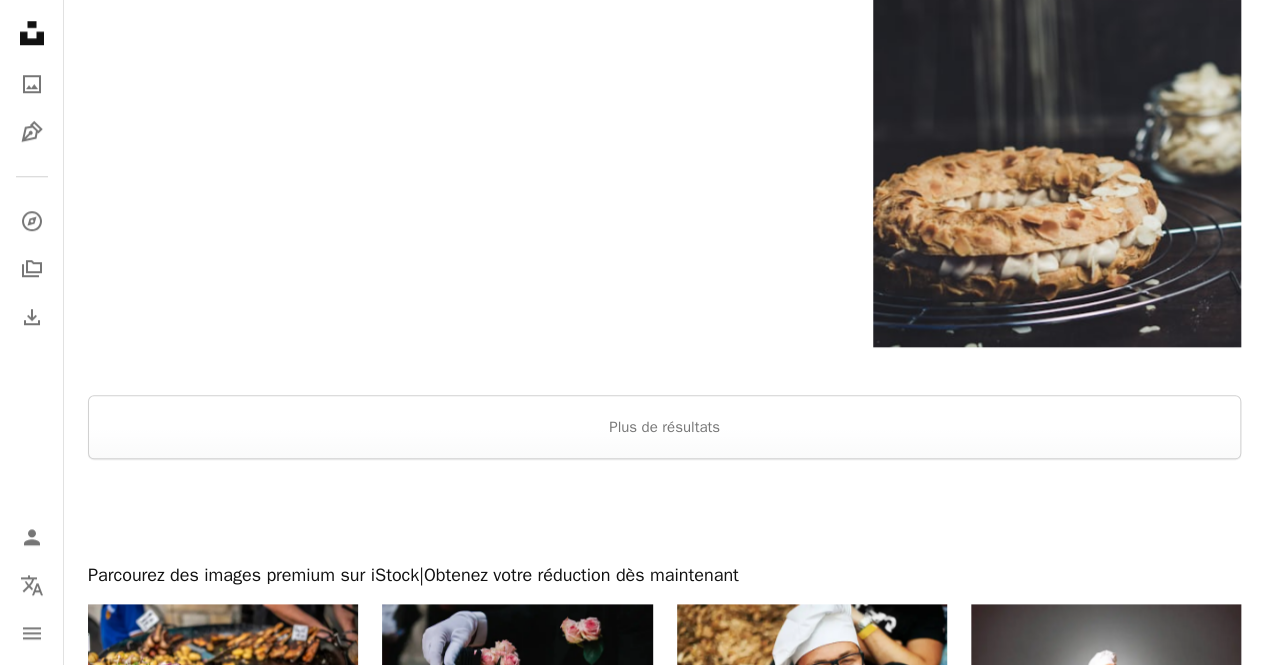 scroll, scrollTop: 4700, scrollLeft: 0, axis: vertical 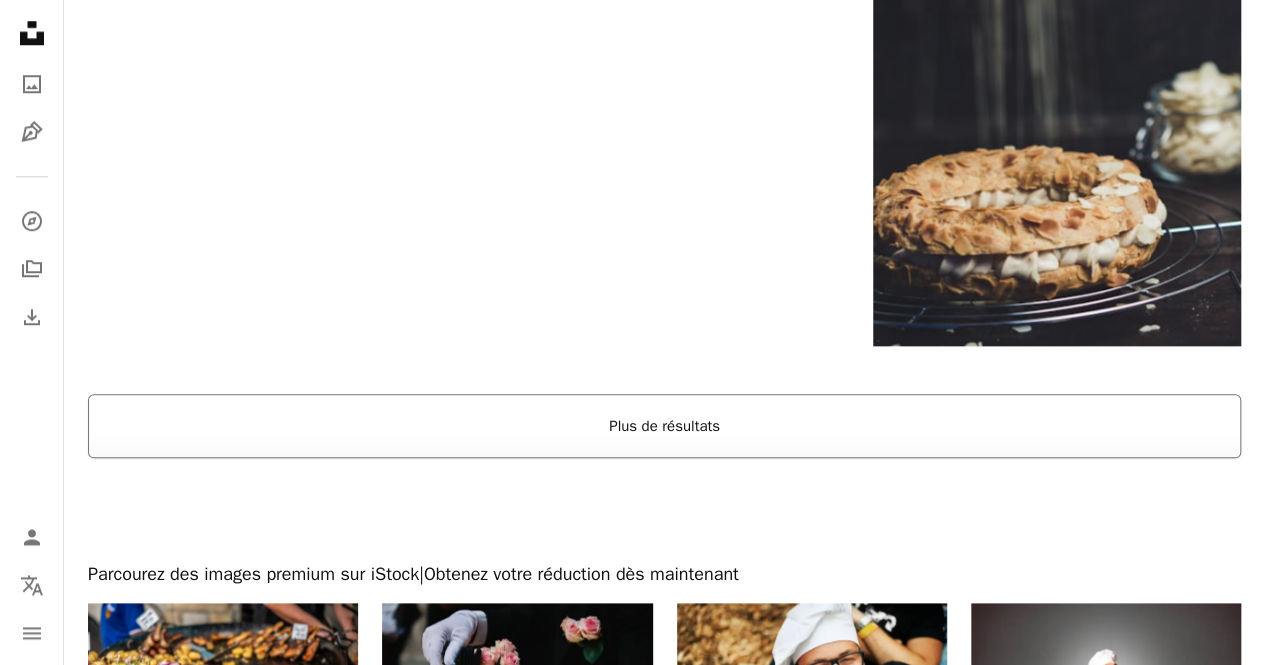 click on "Plus de résultats" at bounding box center (664, 426) 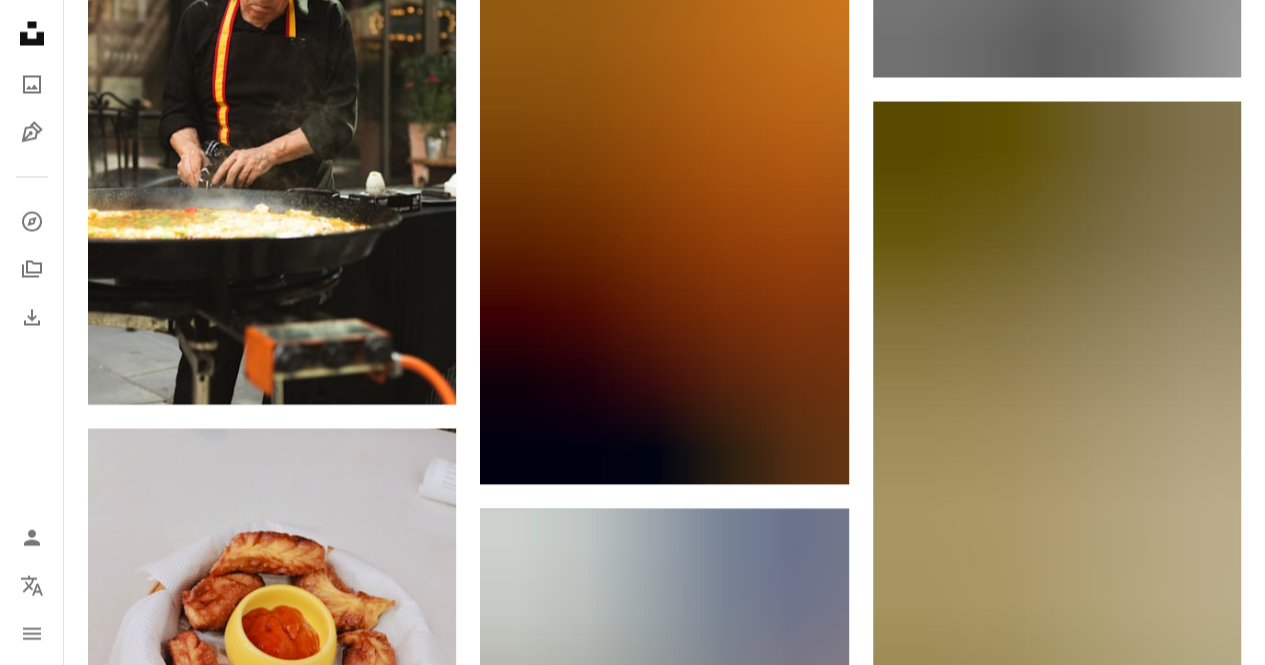 scroll, scrollTop: 17300, scrollLeft: 0, axis: vertical 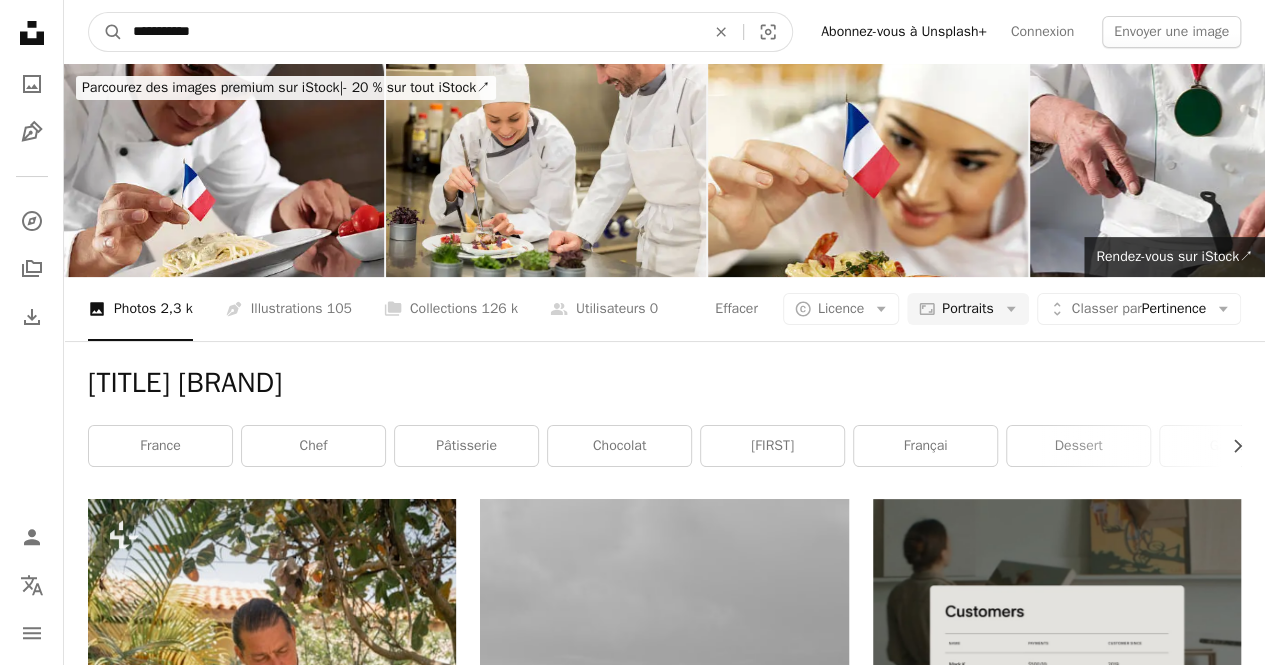 drag, startPoint x: 342, startPoint y: 24, endPoint x: 83, endPoint y: 57, distance: 261.09384 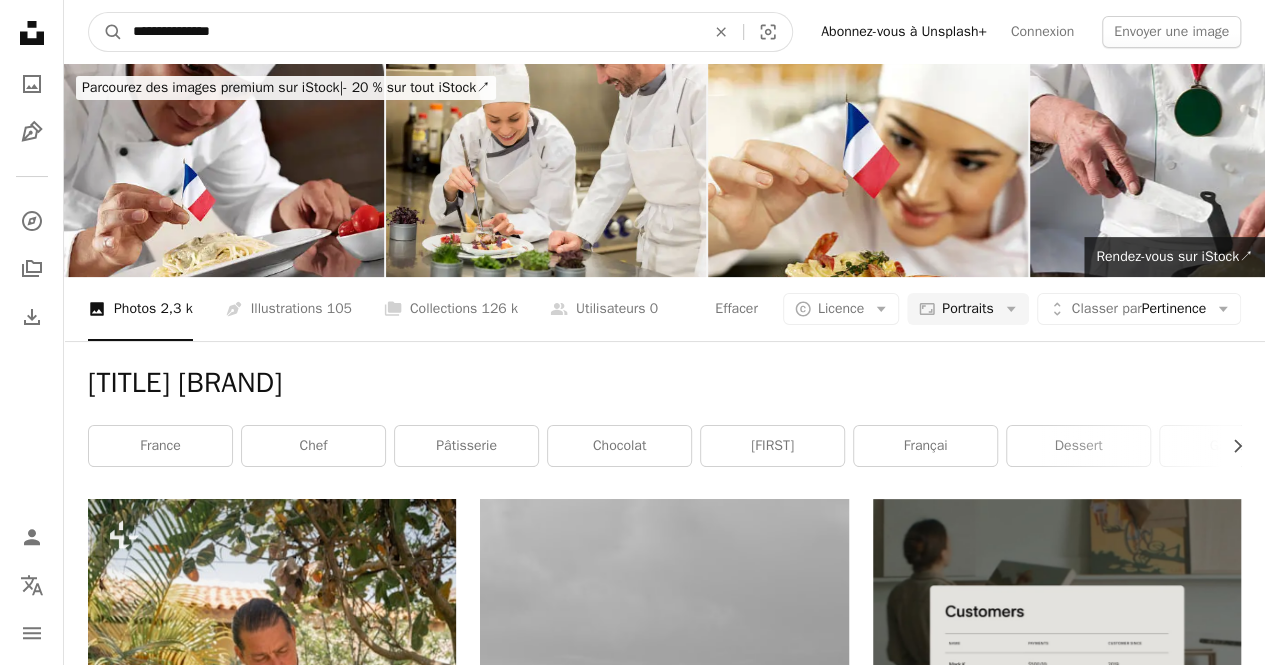 type on "**********" 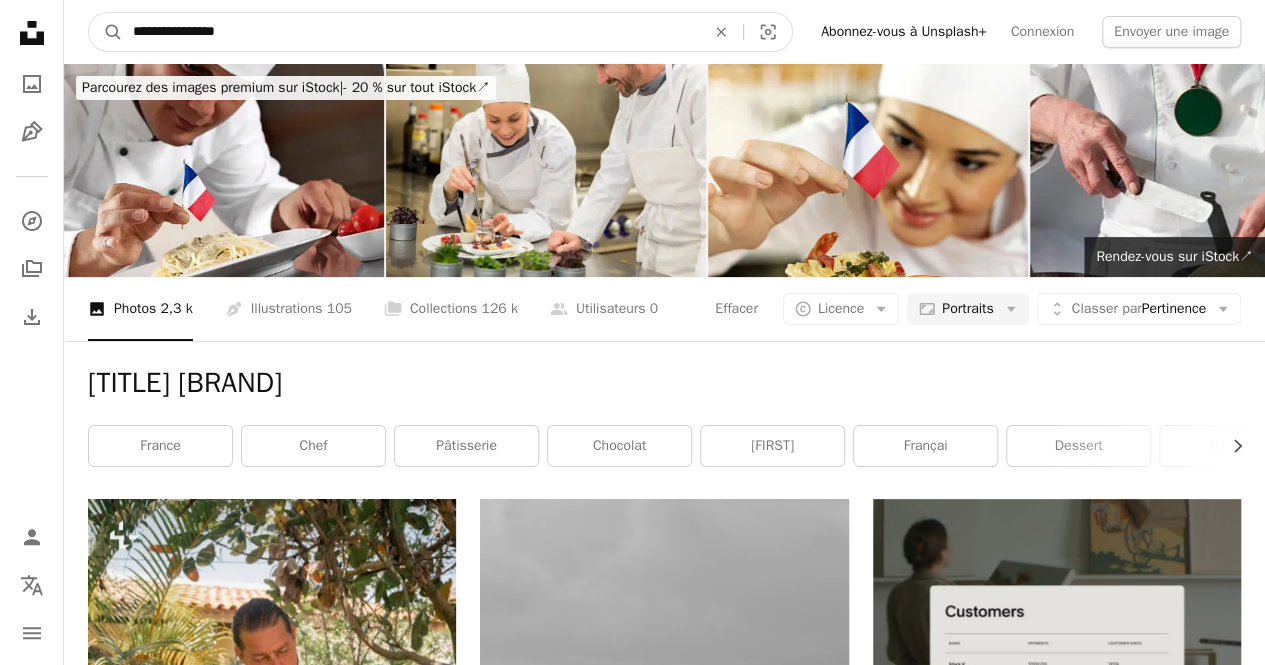 click on "A magnifying glass" at bounding box center [106, 32] 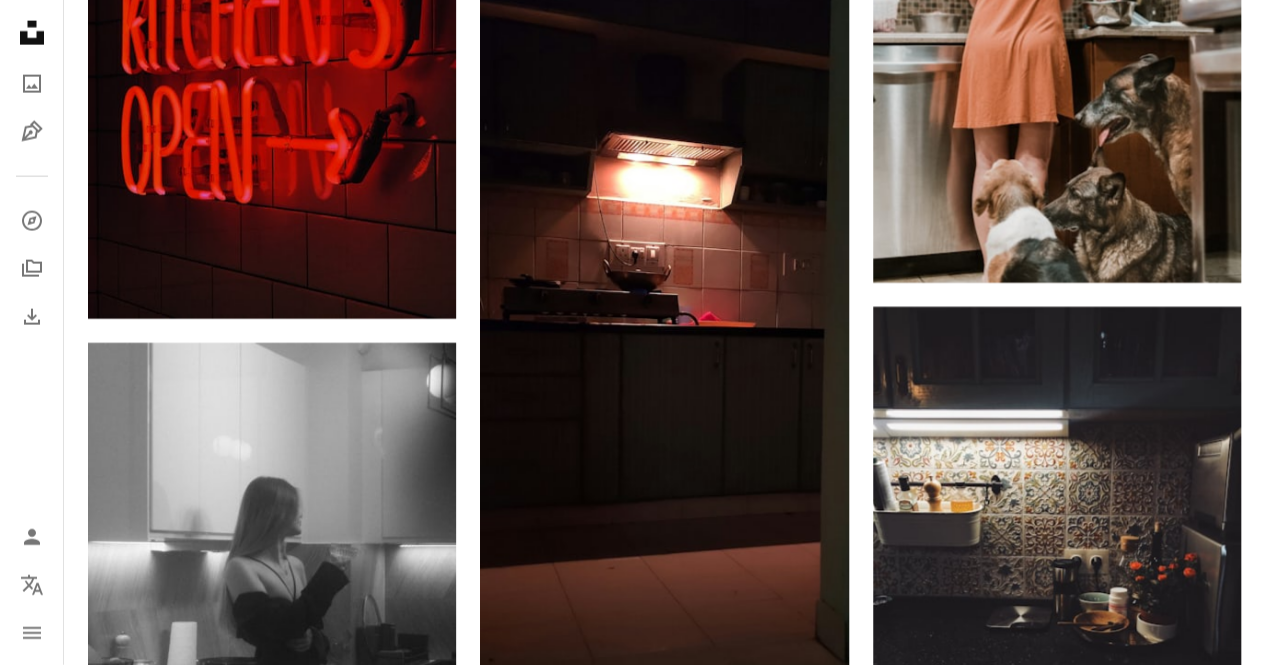 scroll, scrollTop: 3100, scrollLeft: 0, axis: vertical 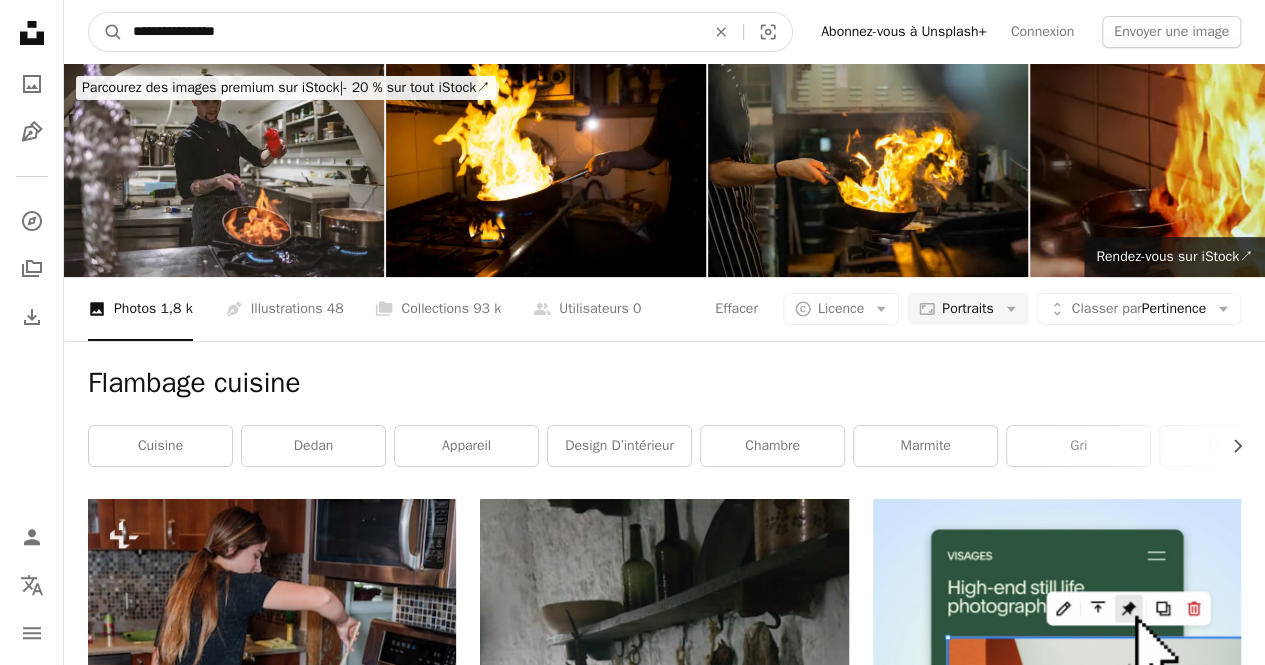drag, startPoint x: 266, startPoint y: 47, endPoint x: 194, endPoint y: 26, distance: 75 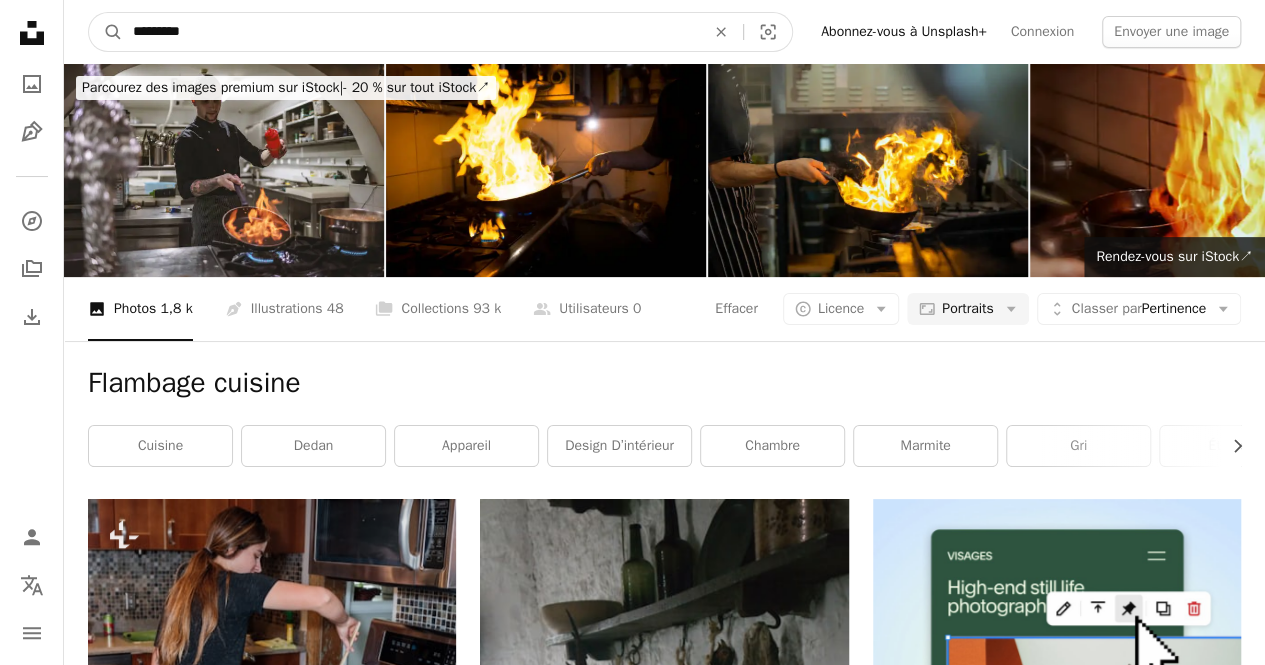 click on "A magnifying glass" at bounding box center [106, 32] 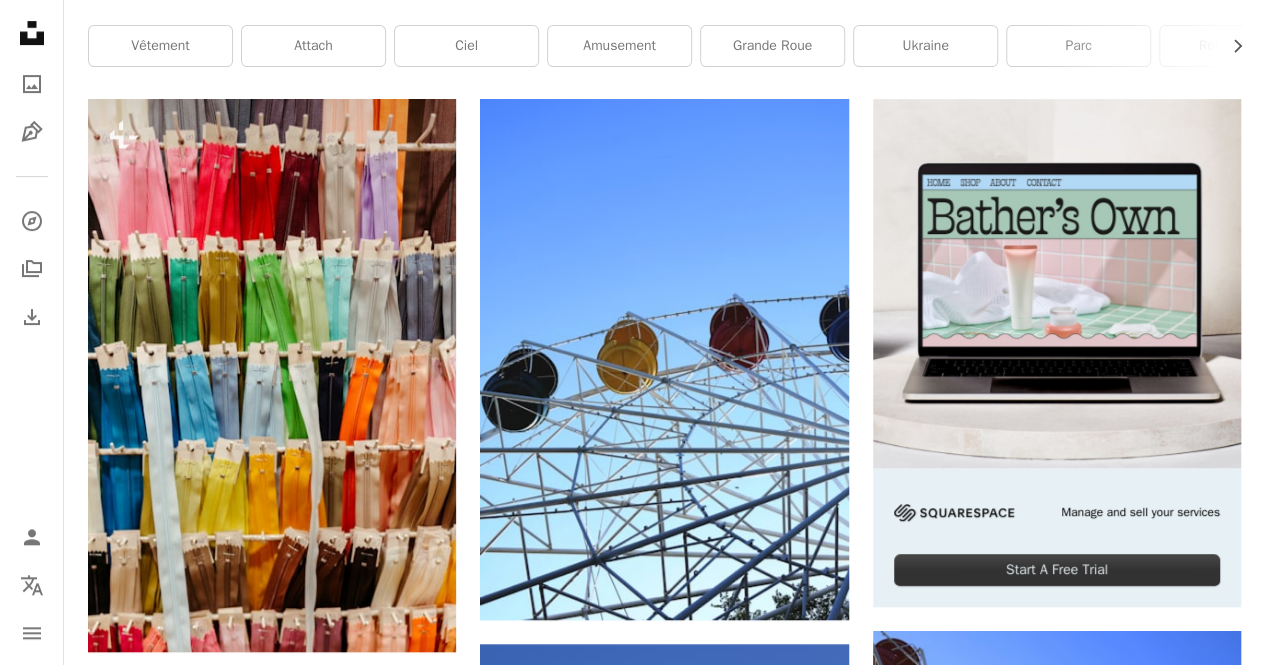scroll, scrollTop: 0, scrollLeft: 0, axis: both 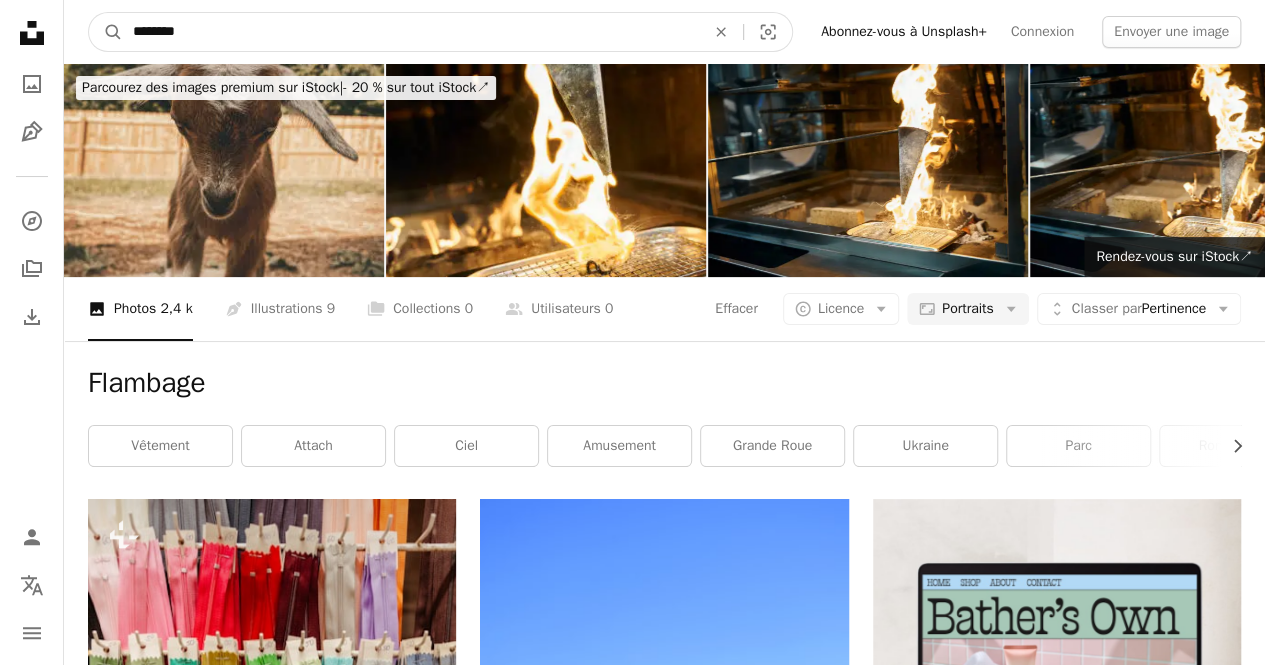 click on "********" at bounding box center [411, 32] 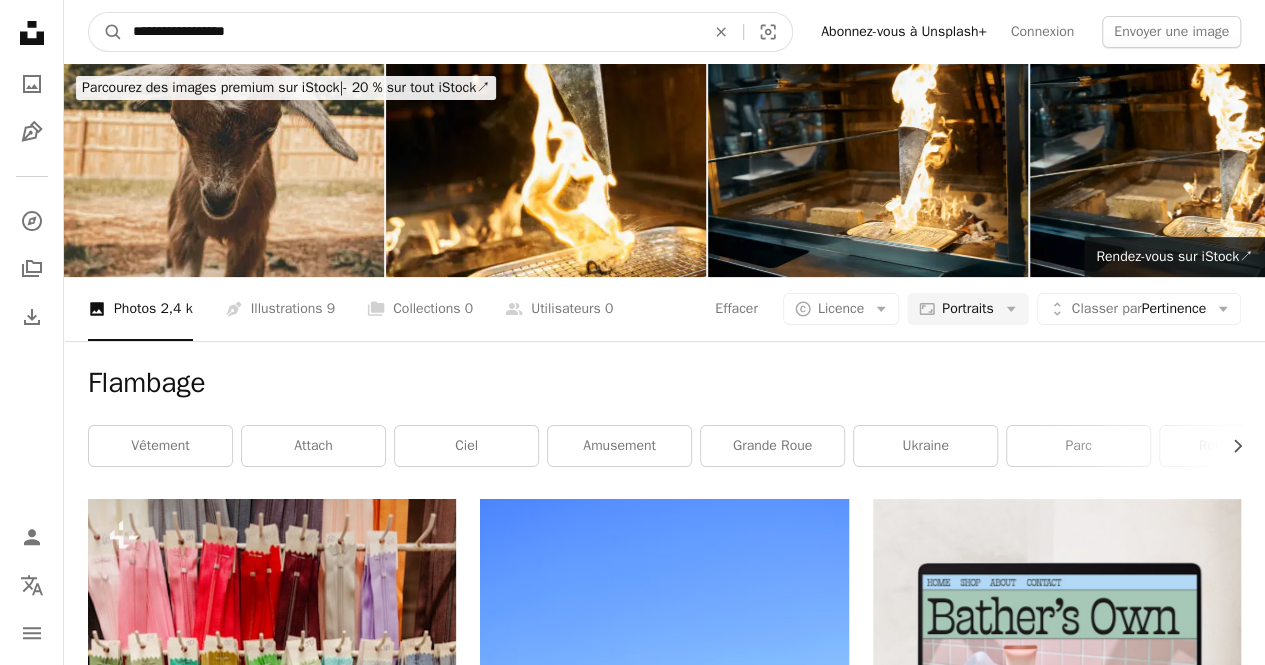 type on "**********" 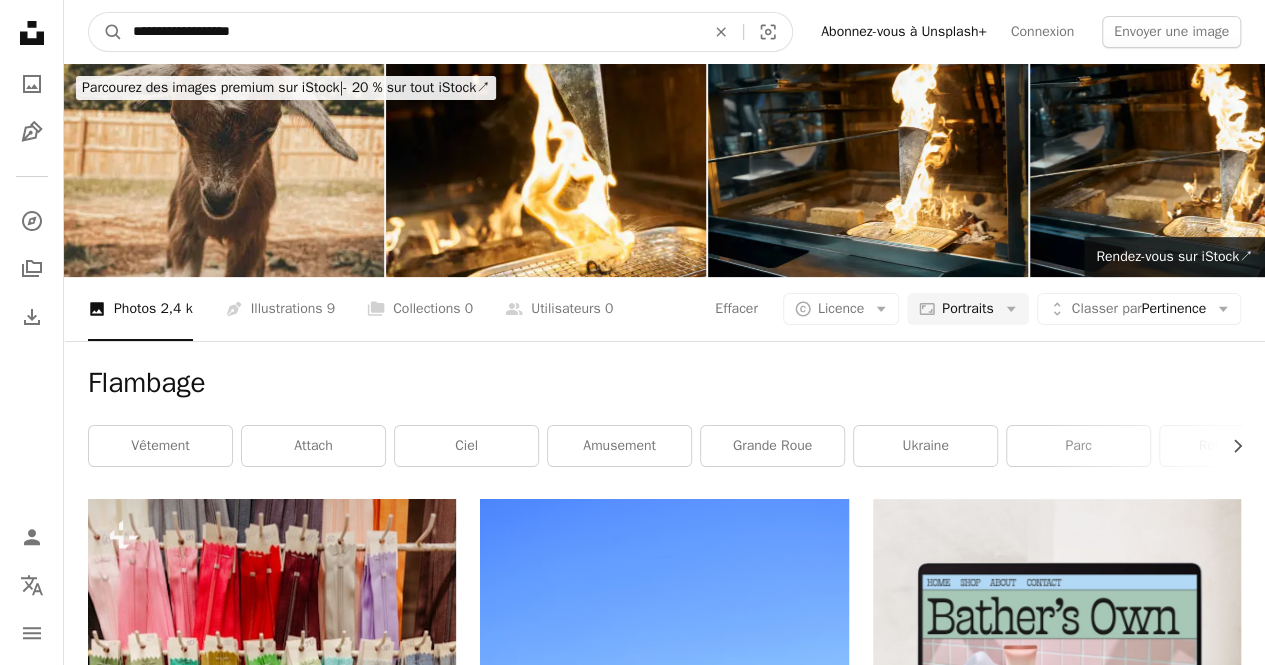 click on "A magnifying glass" at bounding box center [106, 32] 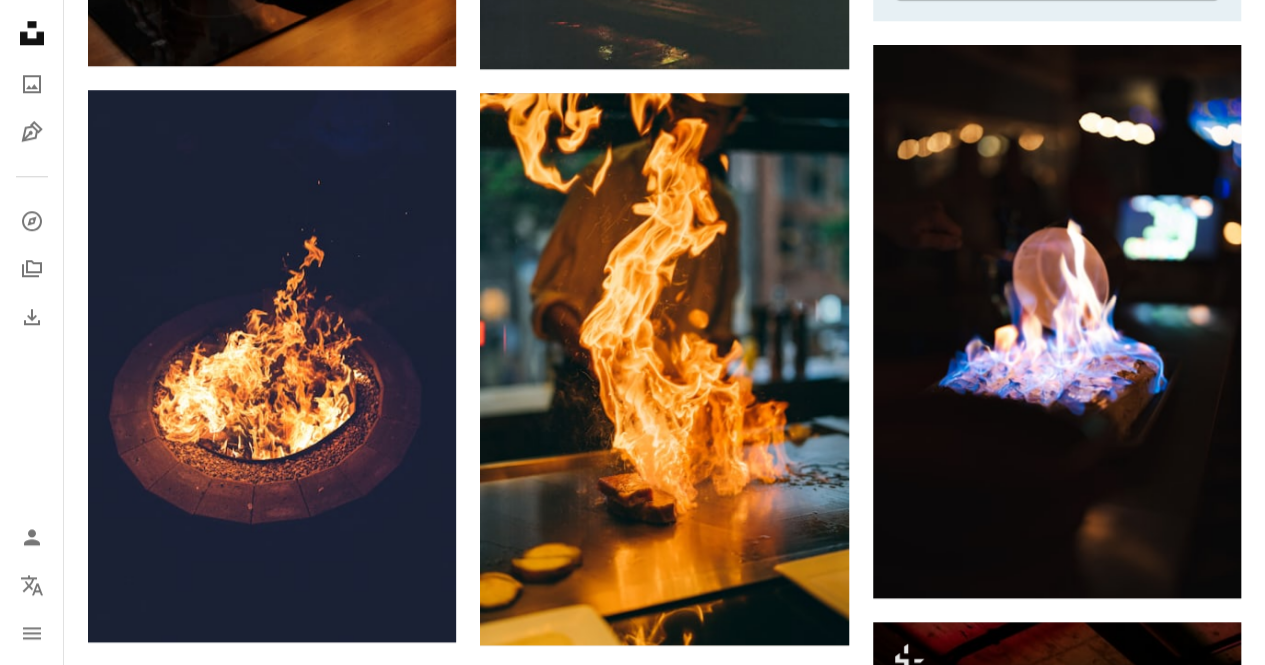 scroll, scrollTop: 1100, scrollLeft: 0, axis: vertical 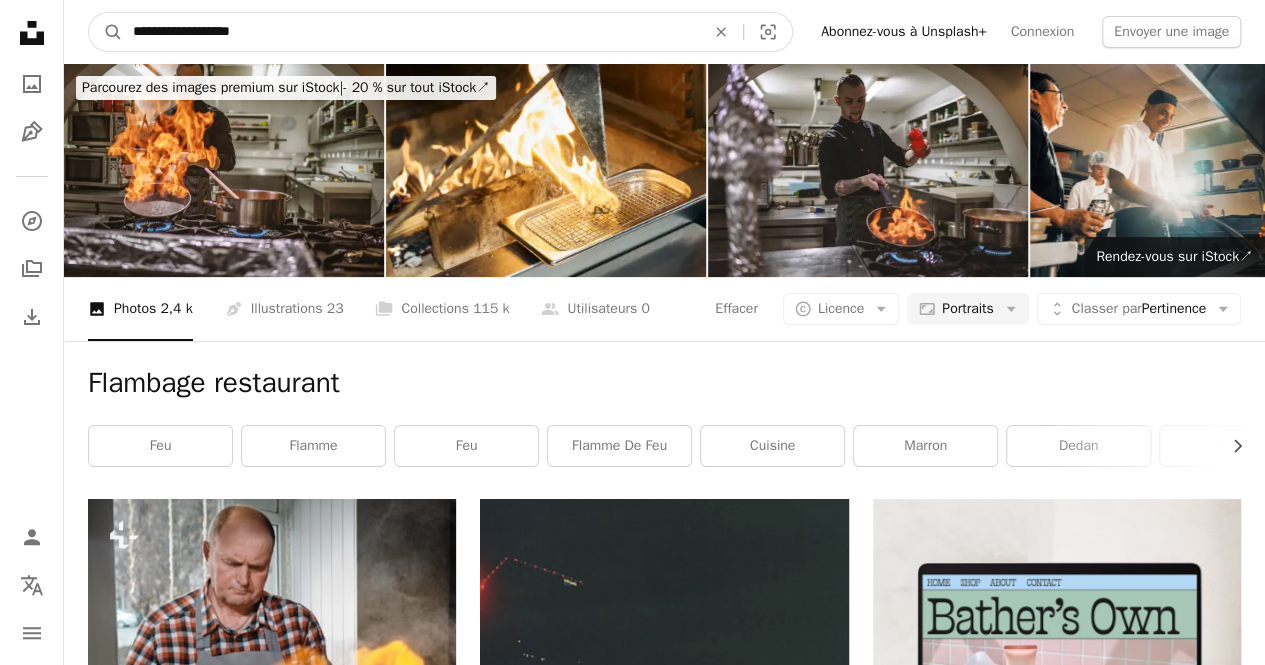 drag, startPoint x: 264, startPoint y: 27, endPoint x: 187, endPoint y: 23, distance: 77.10383 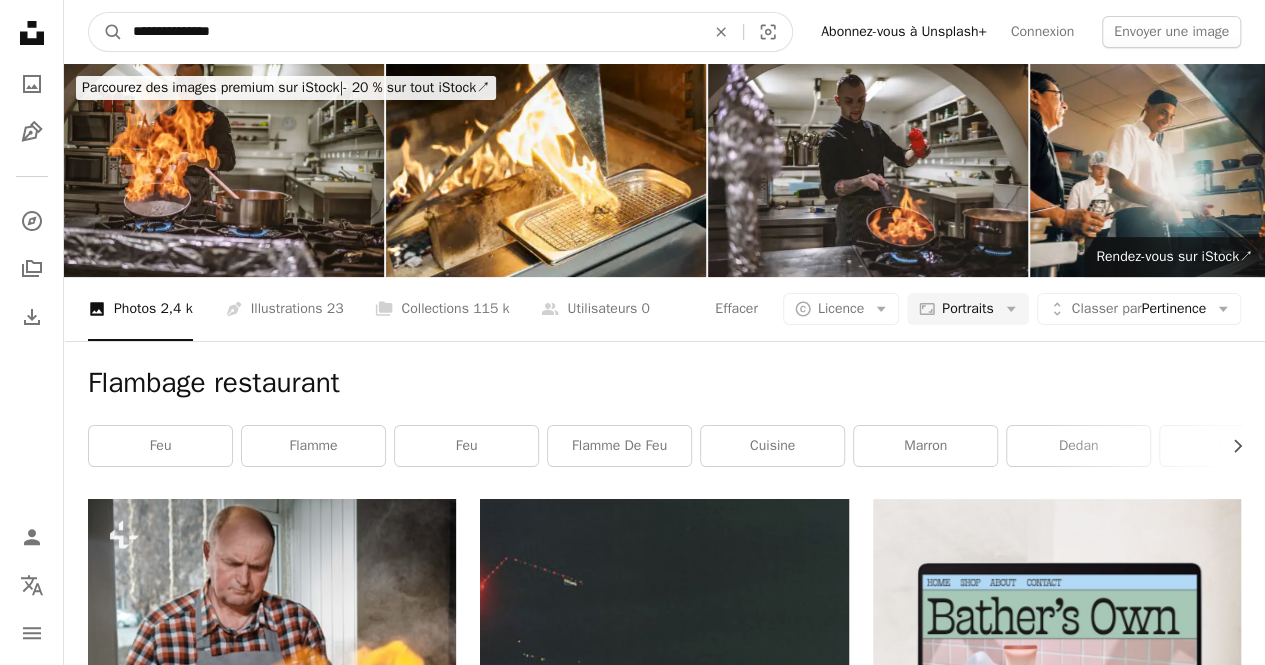 type on "**********" 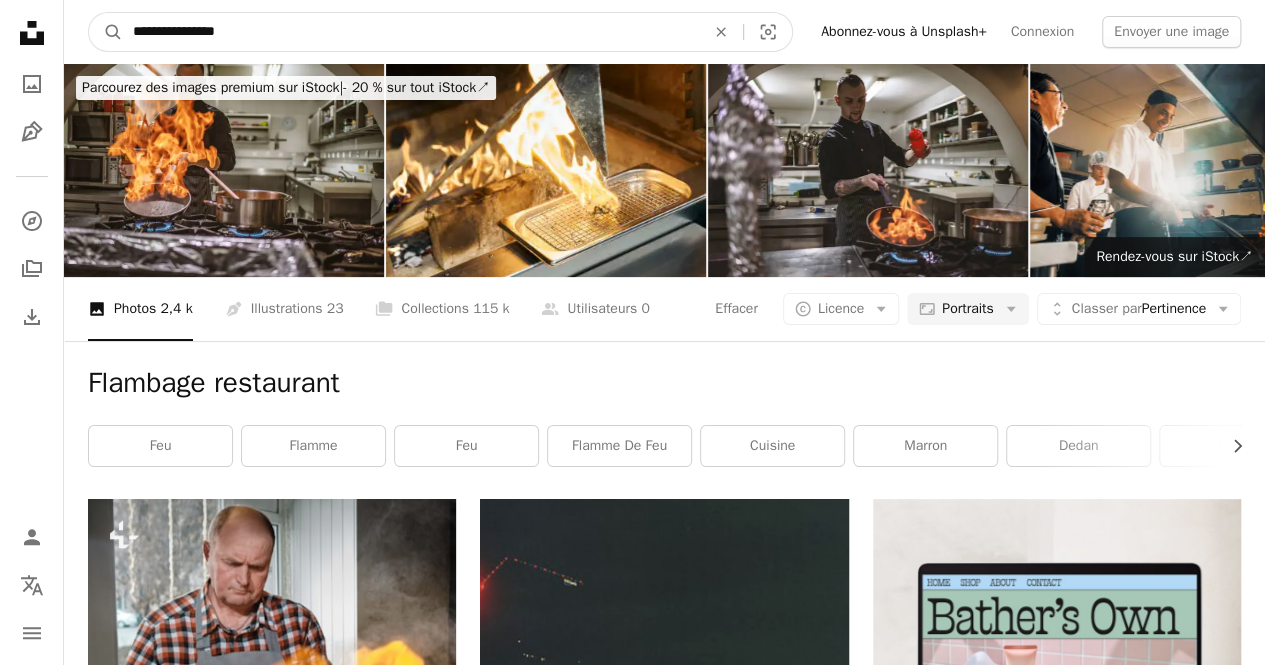 click on "A magnifying glass" at bounding box center [106, 32] 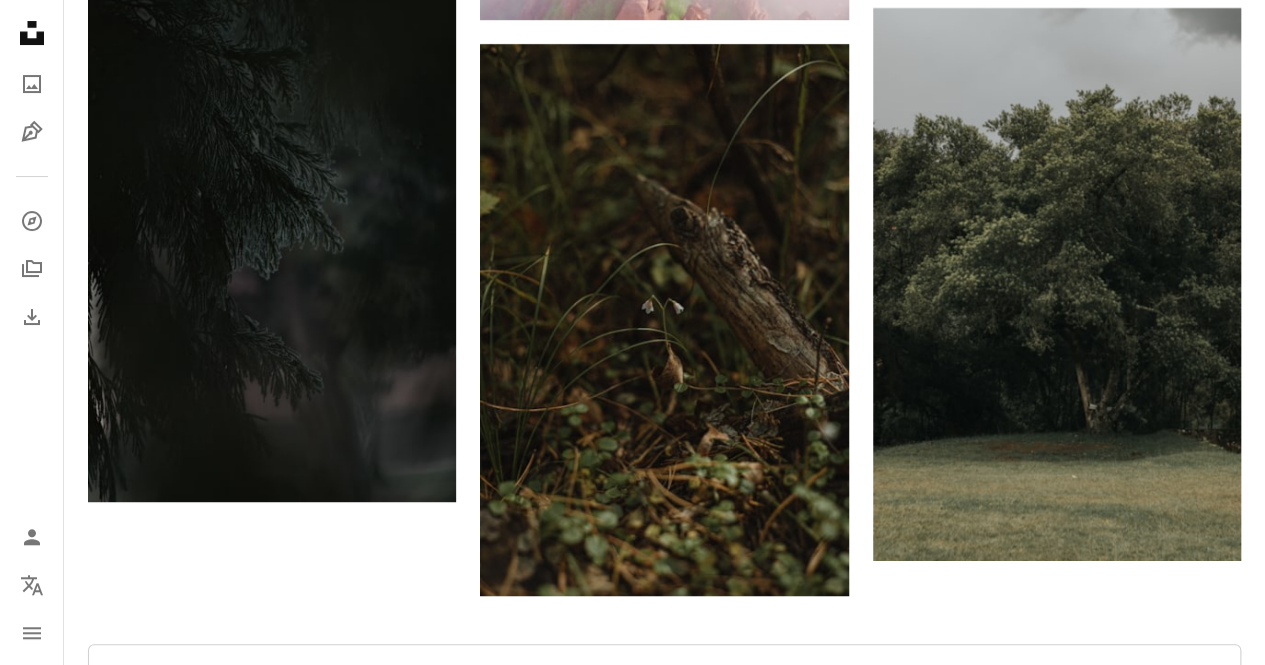 scroll, scrollTop: 3705, scrollLeft: 0, axis: vertical 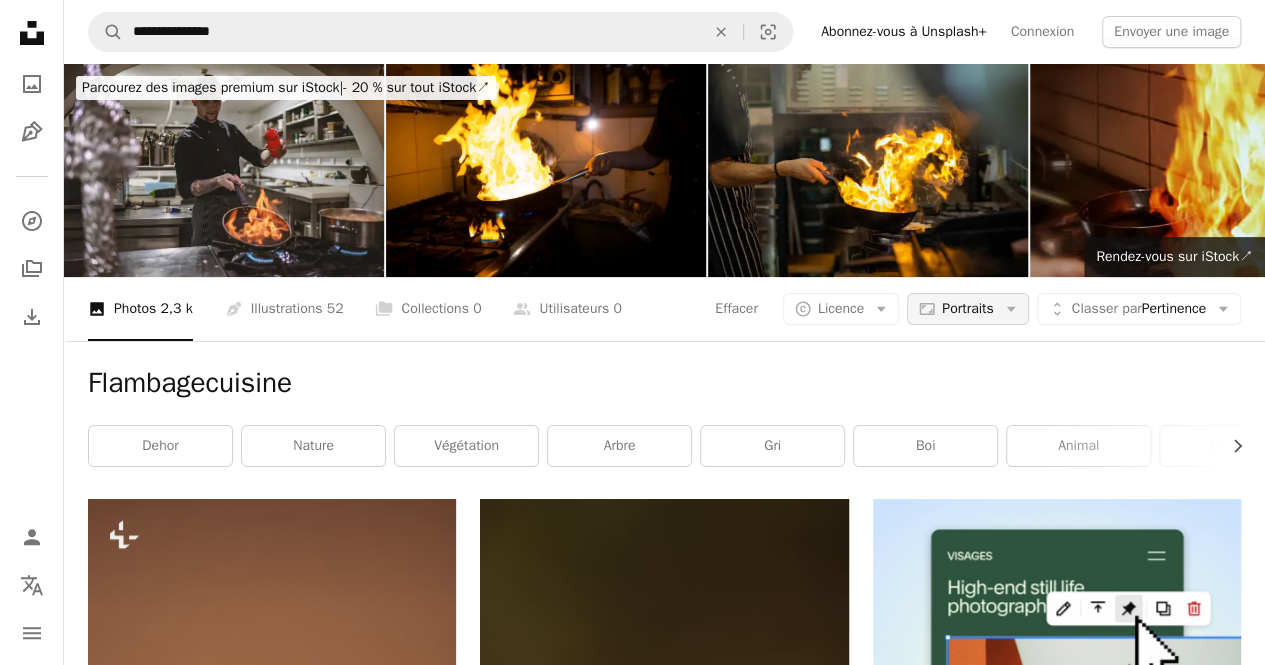 click on "Portraits" at bounding box center [967, 309] 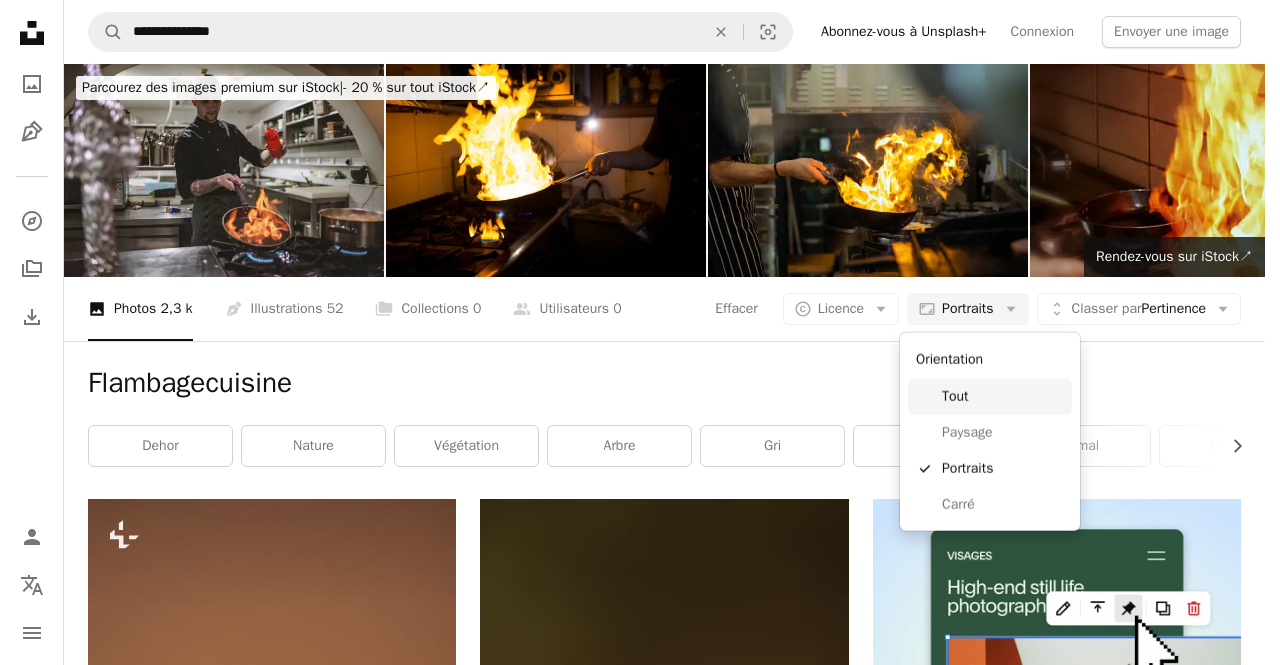 click on "Tout" at bounding box center (1003, 397) 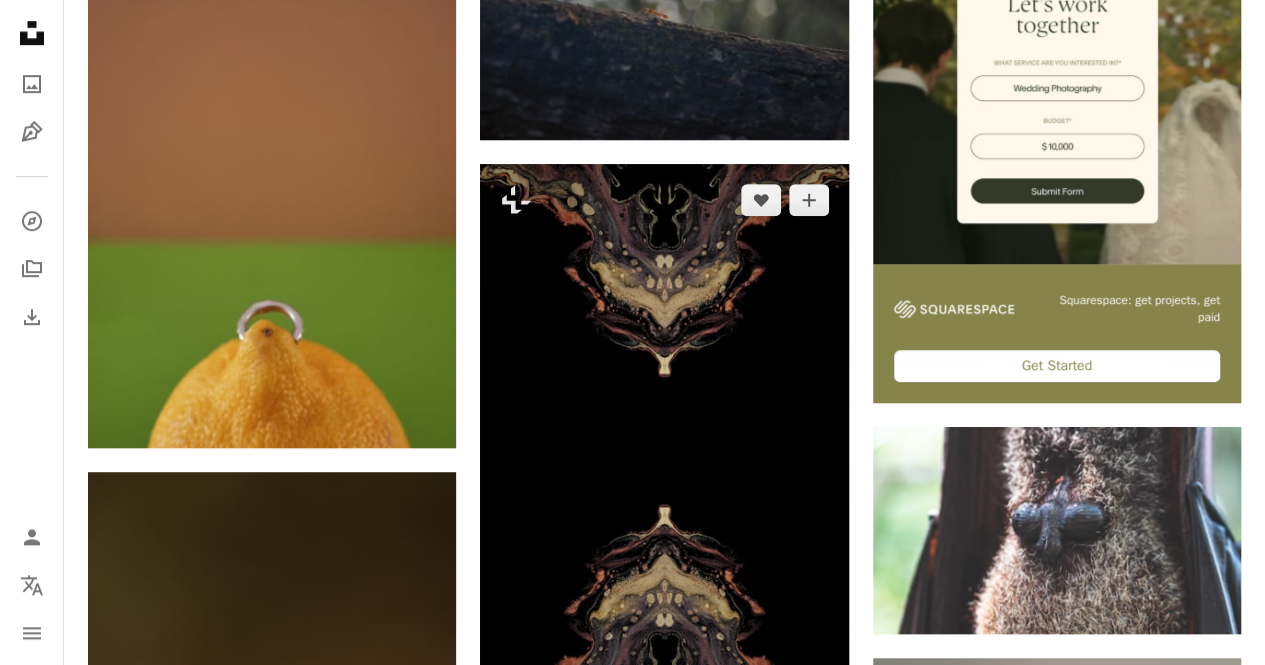 scroll, scrollTop: 0, scrollLeft: 0, axis: both 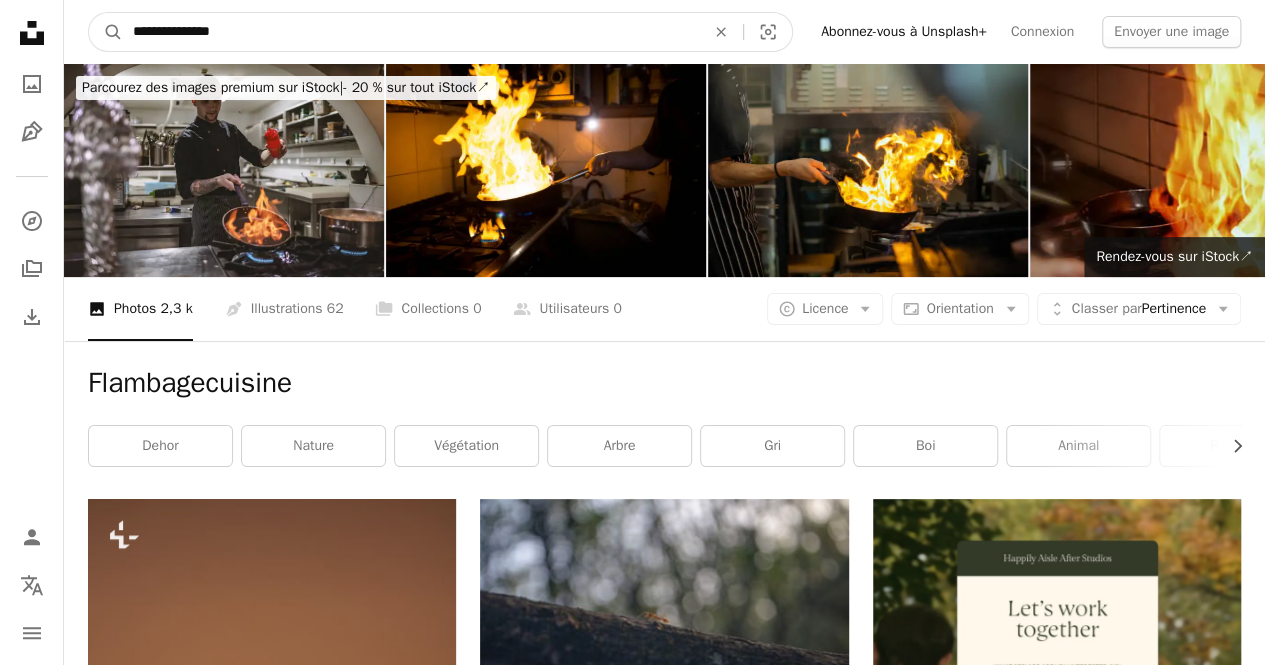 click on "**********" at bounding box center (411, 32) 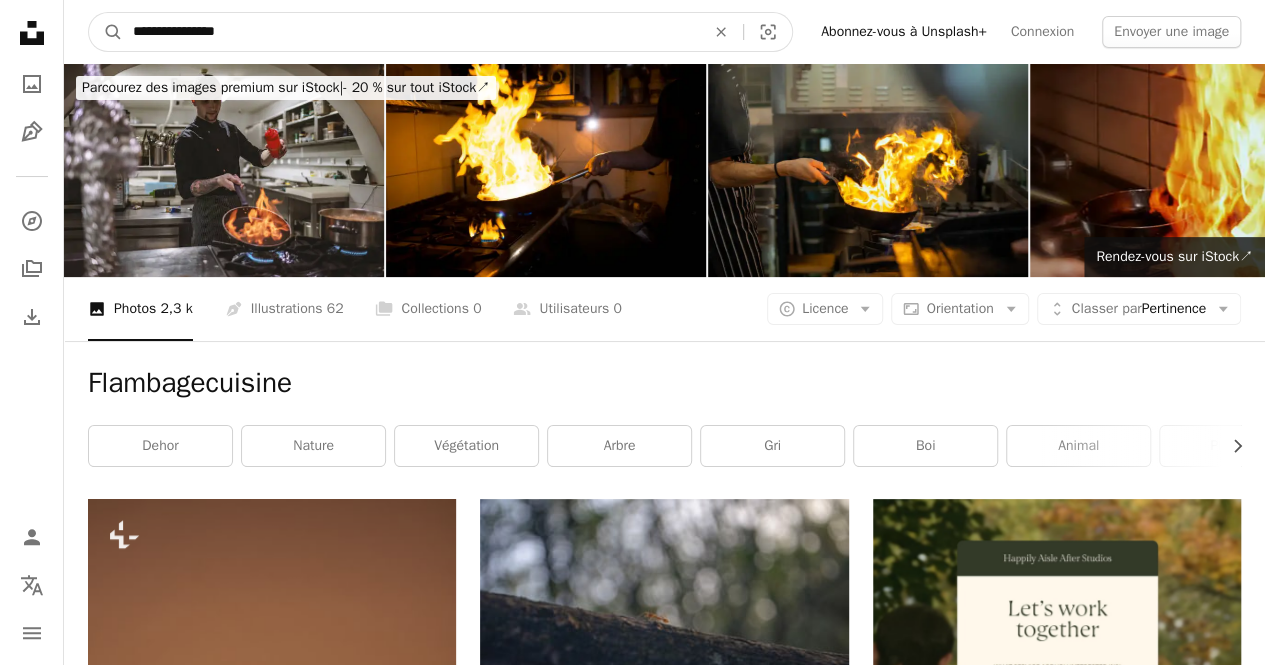 type on "**********" 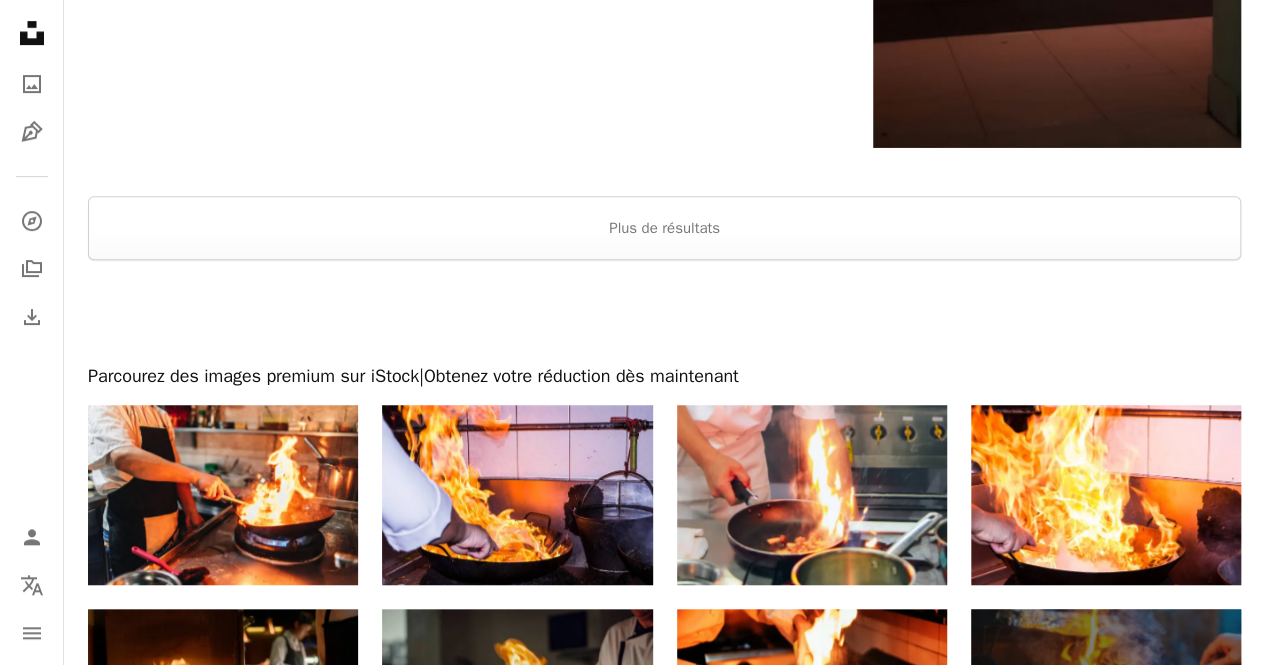 scroll, scrollTop: 4052, scrollLeft: 0, axis: vertical 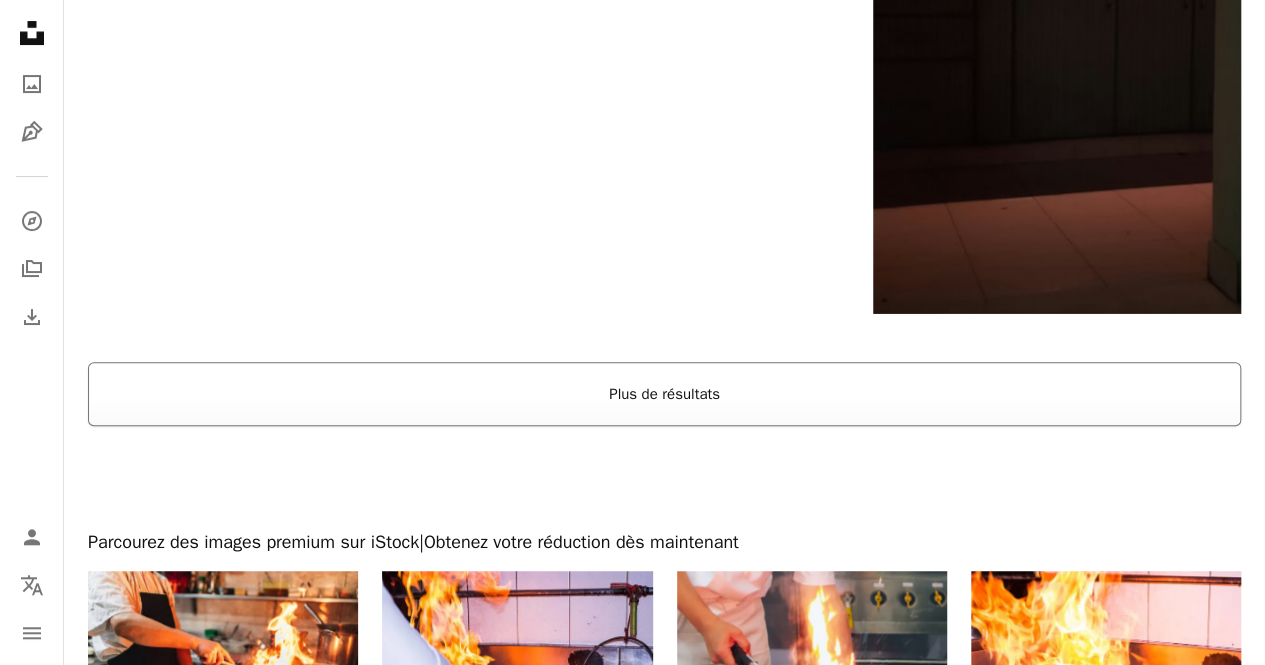 click on "Plus de résultats" at bounding box center [664, 394] 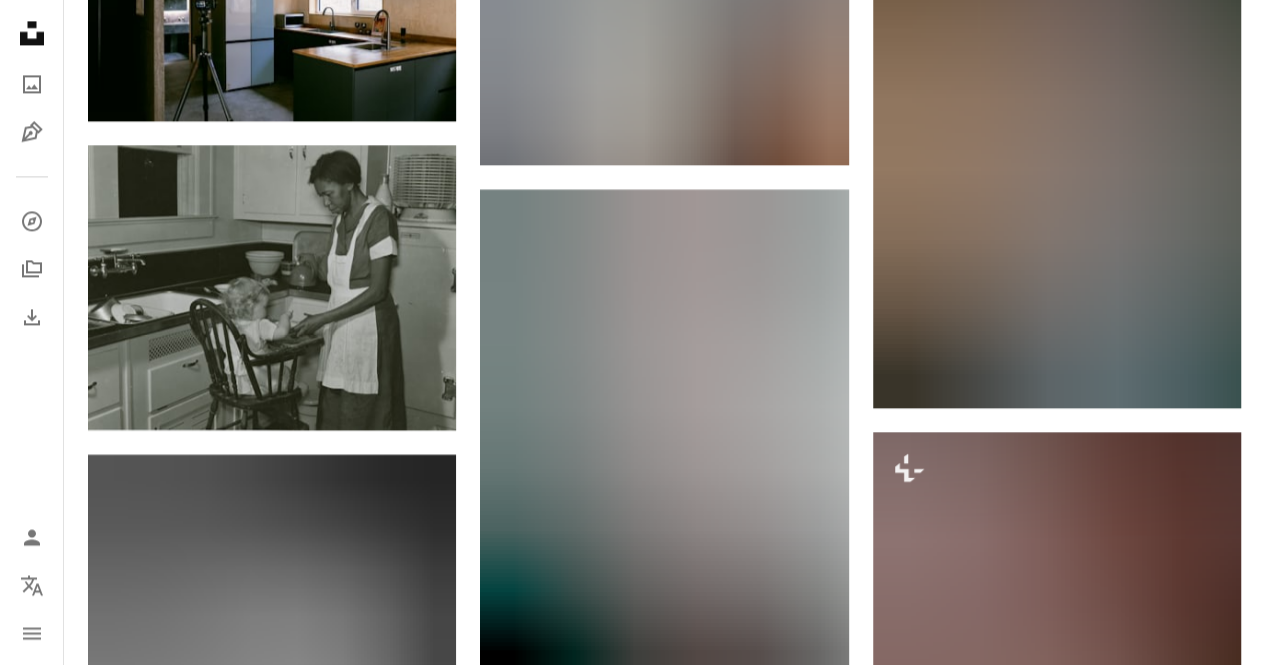 scroll, scrollTop: 21352, scrollLeft: 0, axis: vertical 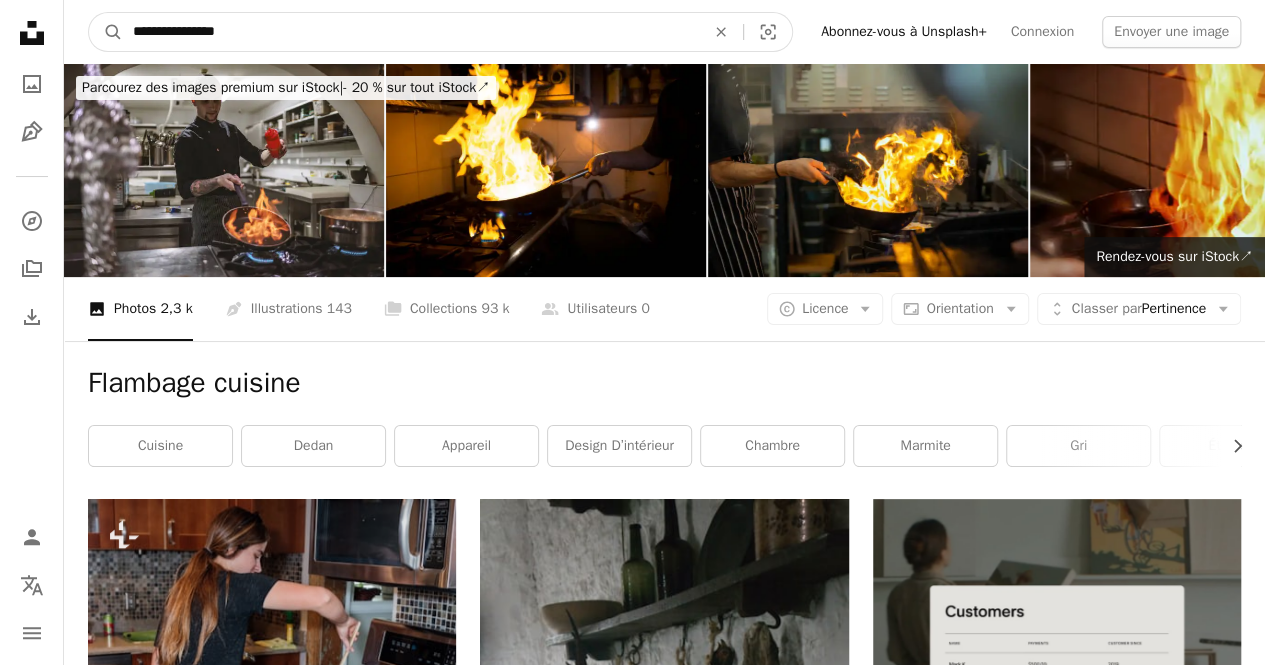 drag, startPoint x: 244, startPoint y: 41, endPoint x: 192, endPoint y: 22, distance: 55.362442 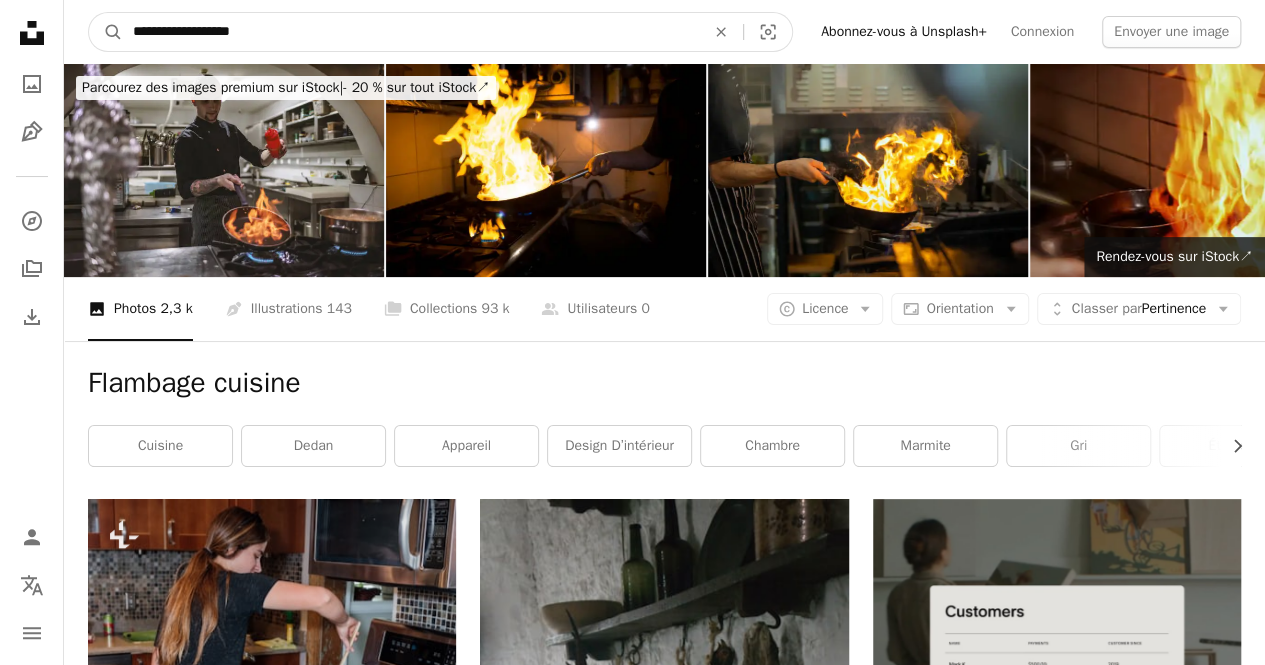 type on "**********" 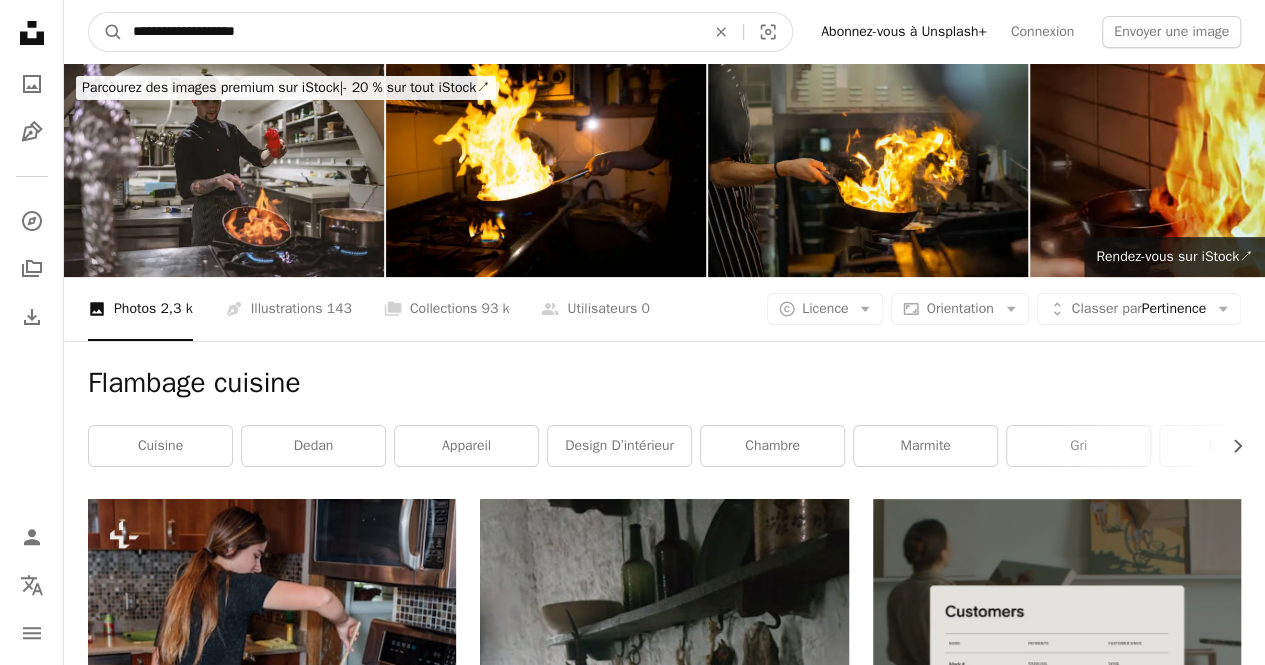 click on "A magnifying glass" at bounding box center (106, 32) 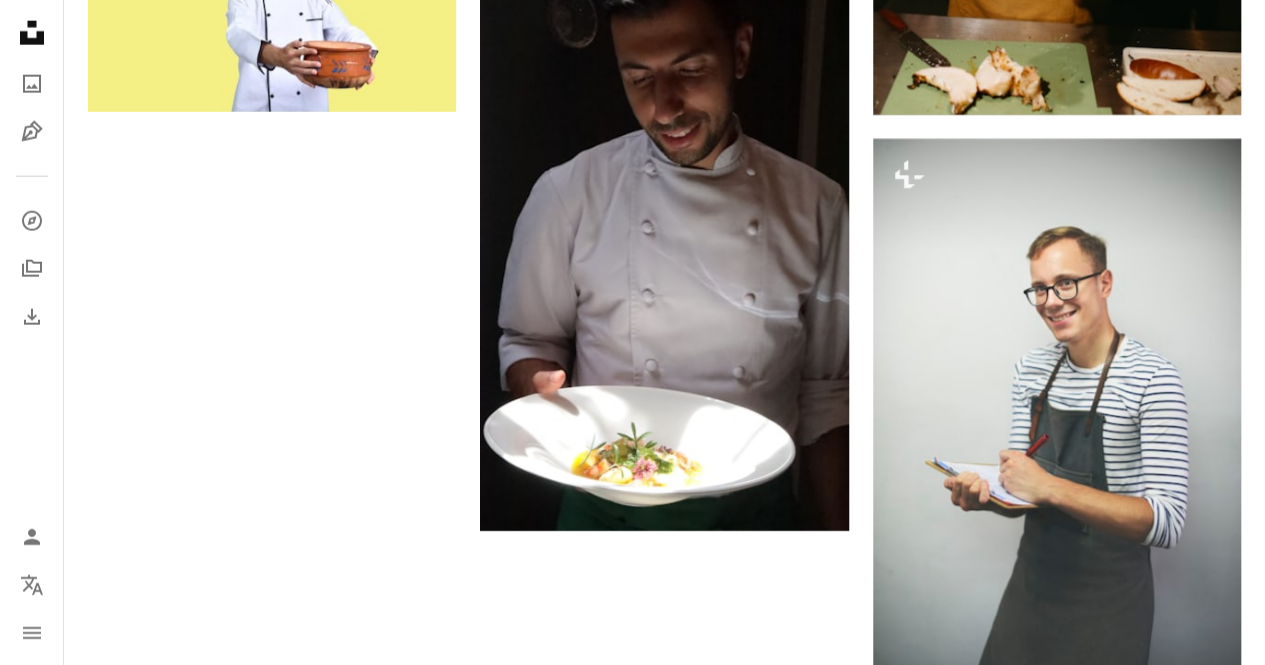 scroll, scrollTop: 2800, scrollLeft: 0, axis: vertical 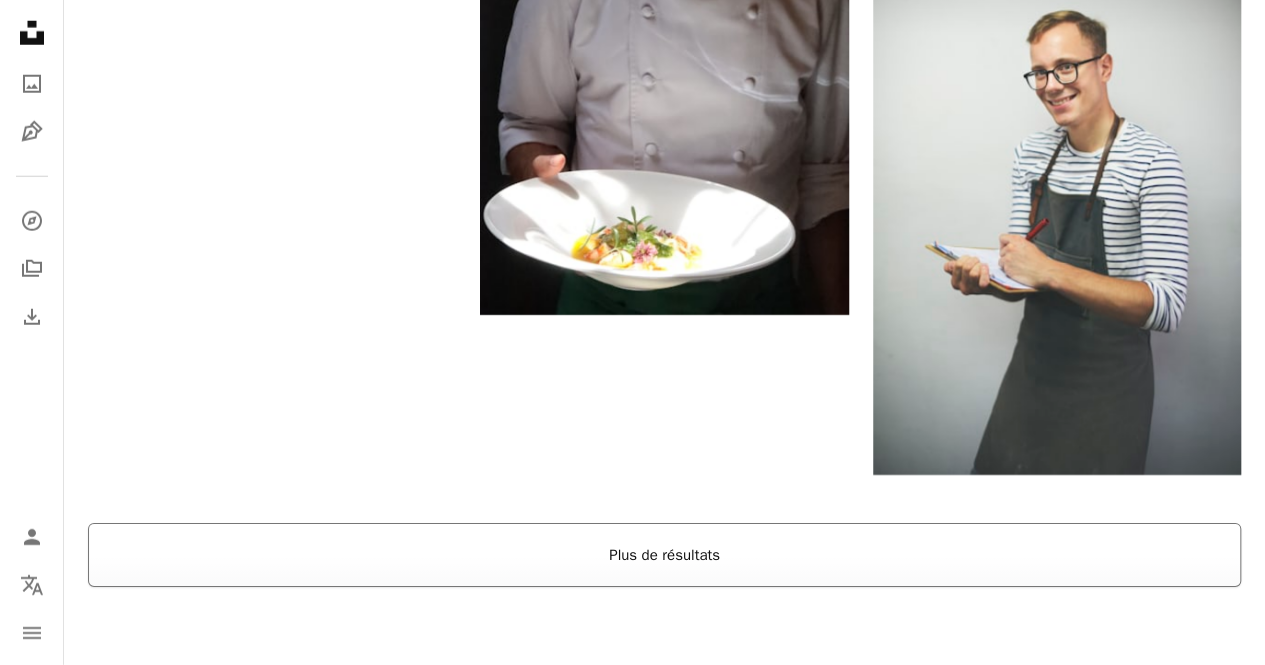 click on "Plus de résultats" at bounding box center [664, 555] 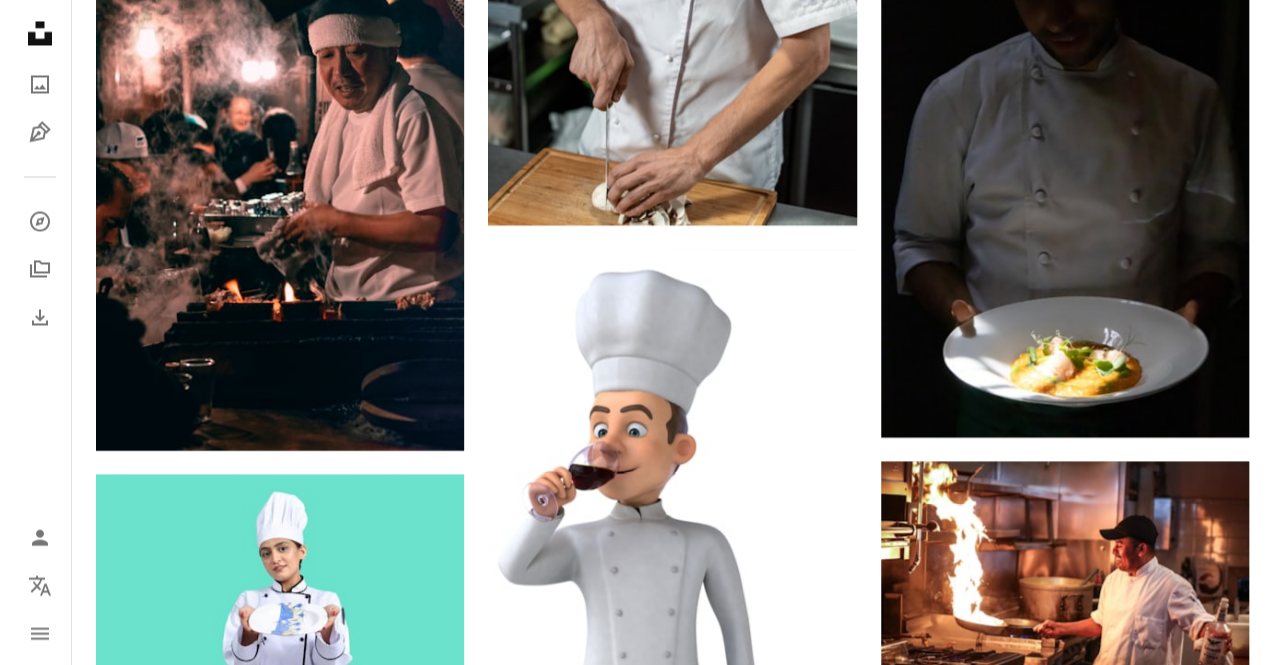 scroll, scrollTop: 5700, scrollLeft: 0, axis: vertical 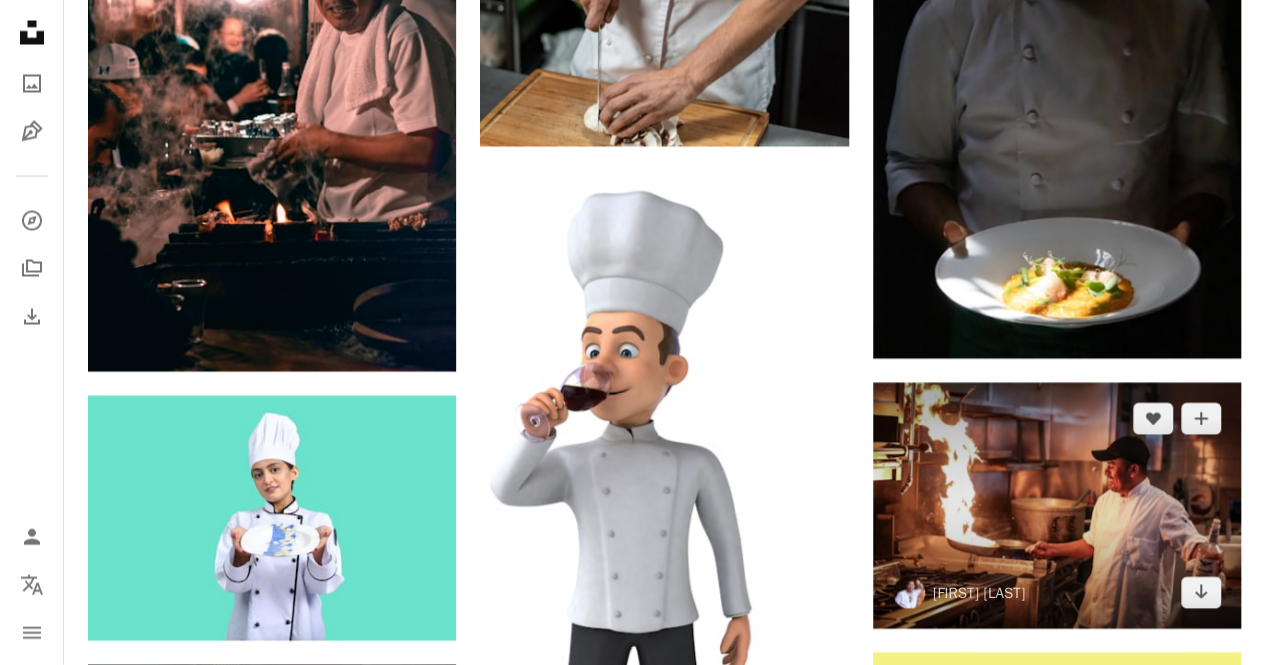 click at bounding box center [1057, 506] 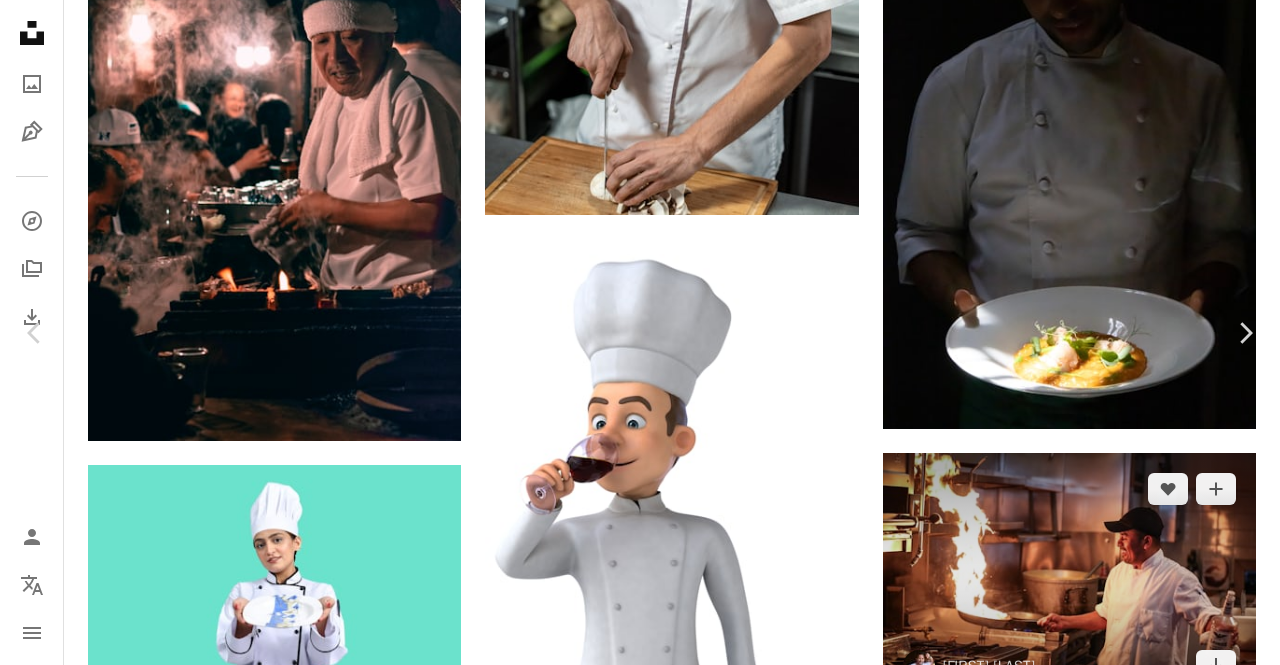 scroll, scrollTop: 100, scrollLeft: 0, axis: vertical 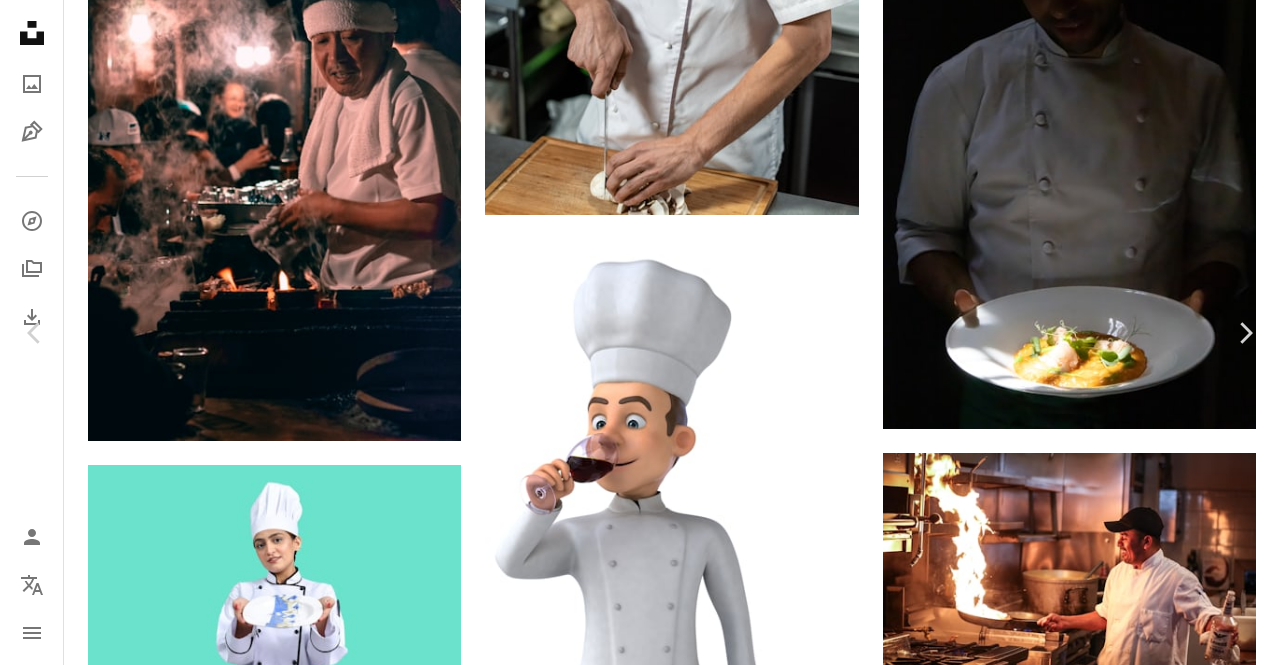 click on "**********" at bounding box center [640, -1126] 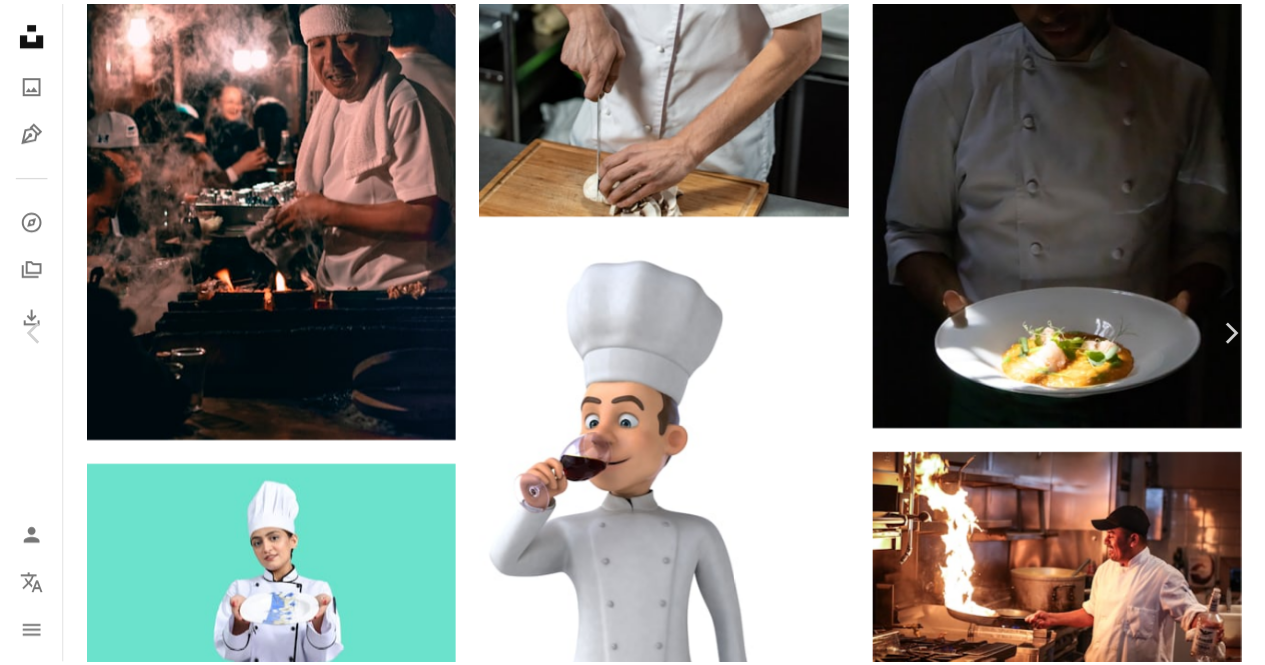 scroll, scrollTop: 0, scrollLeft: 0, axis: both 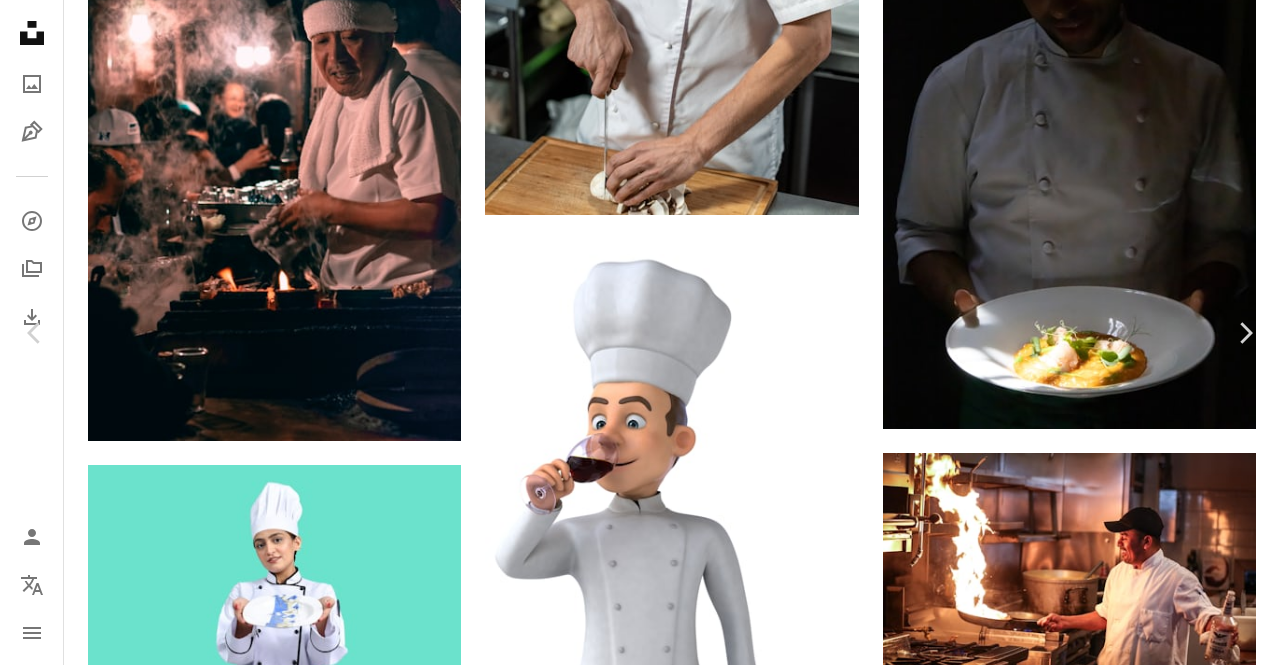 click on "An X shape" at bounding box center [20, 20] 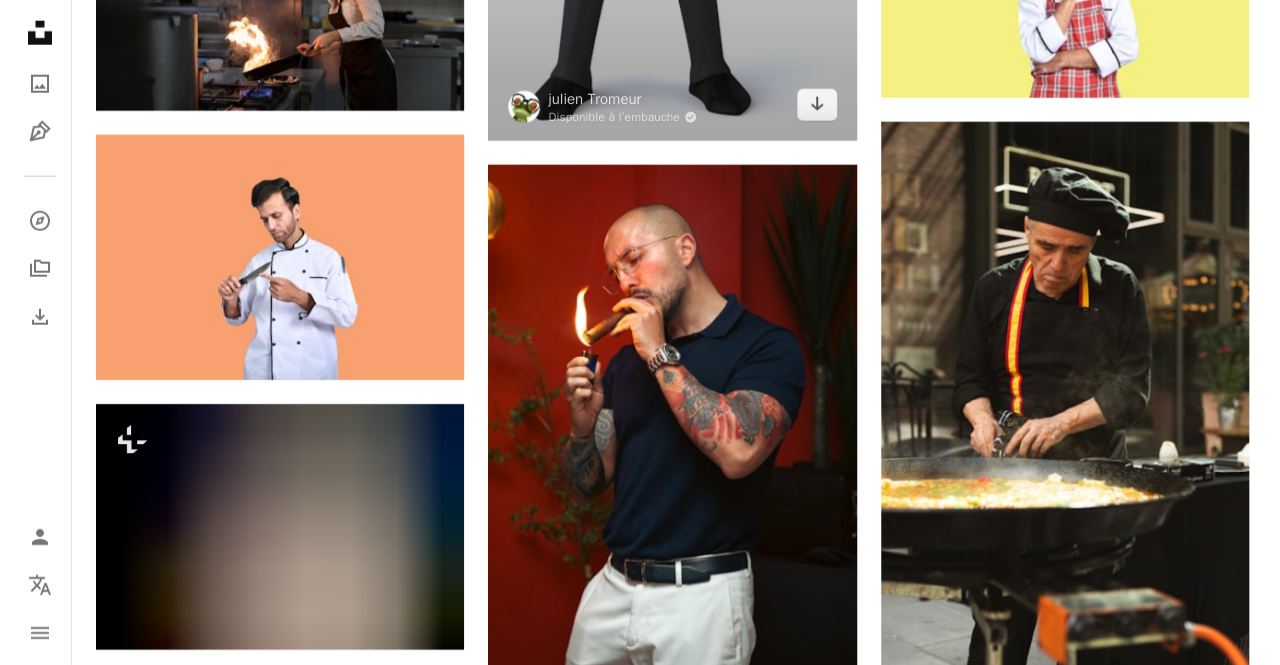 scroll, scrollTop: 6200, scrollLeft: 0, axis: vertical 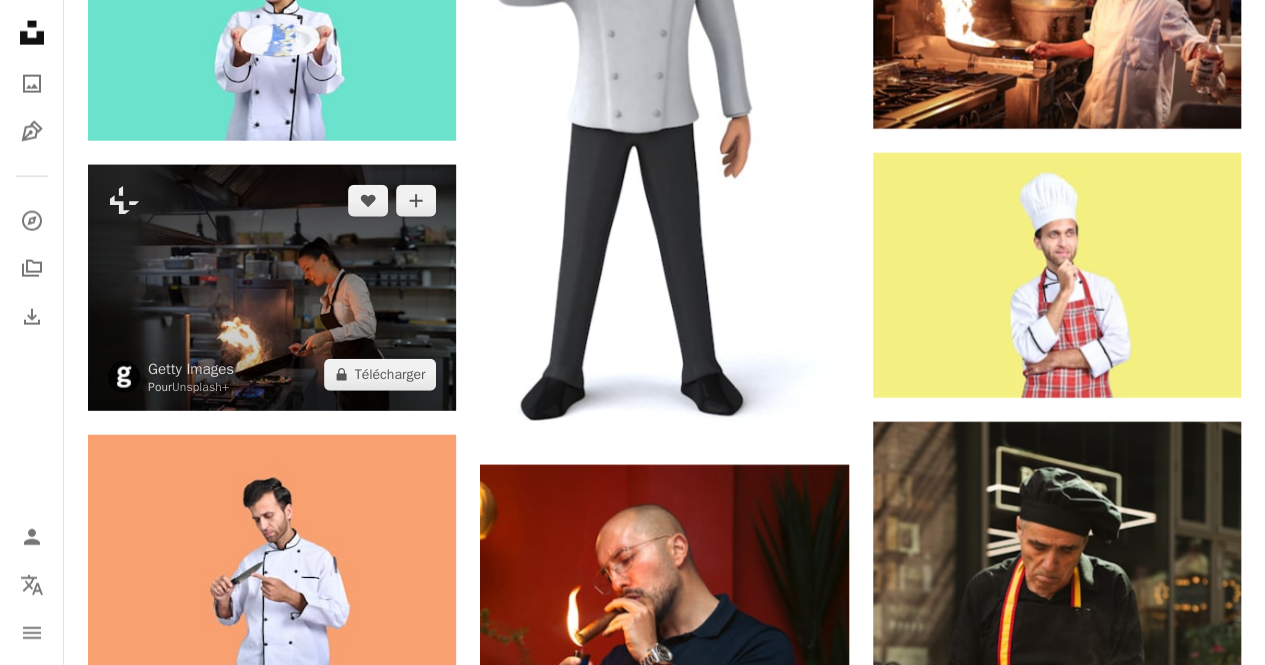 click at bounding box center (272, 288) 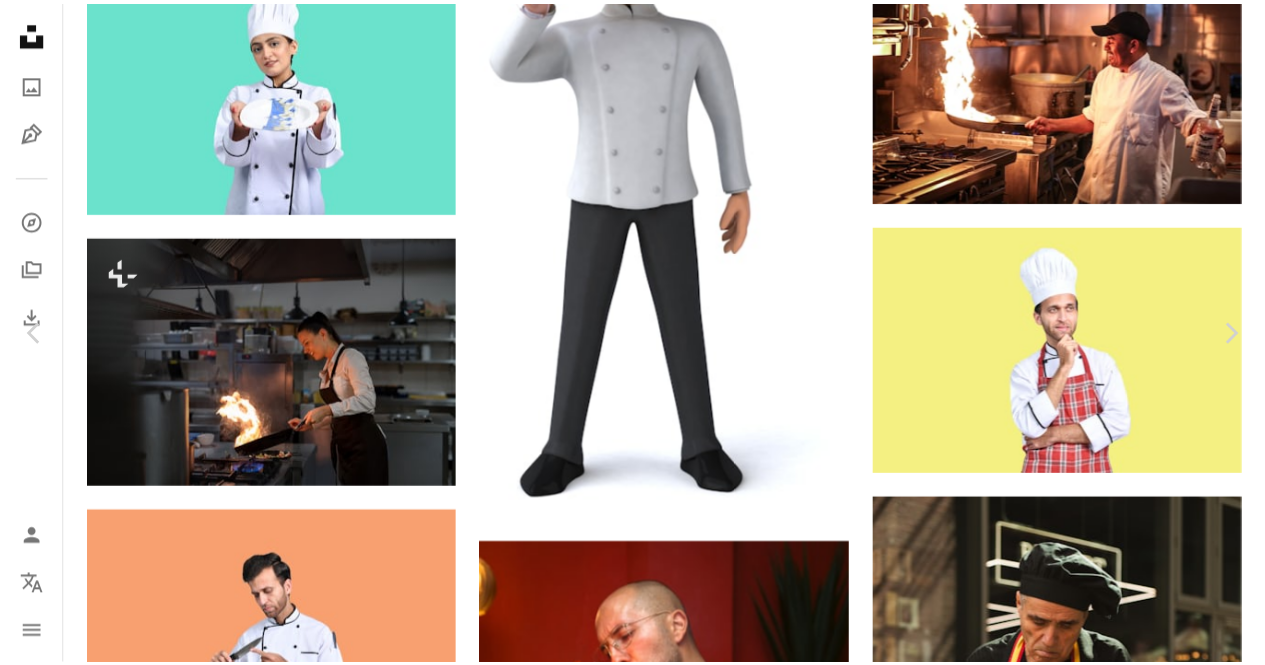 scroll, scrollTop: 0, scrollLeft: 0, axis: both 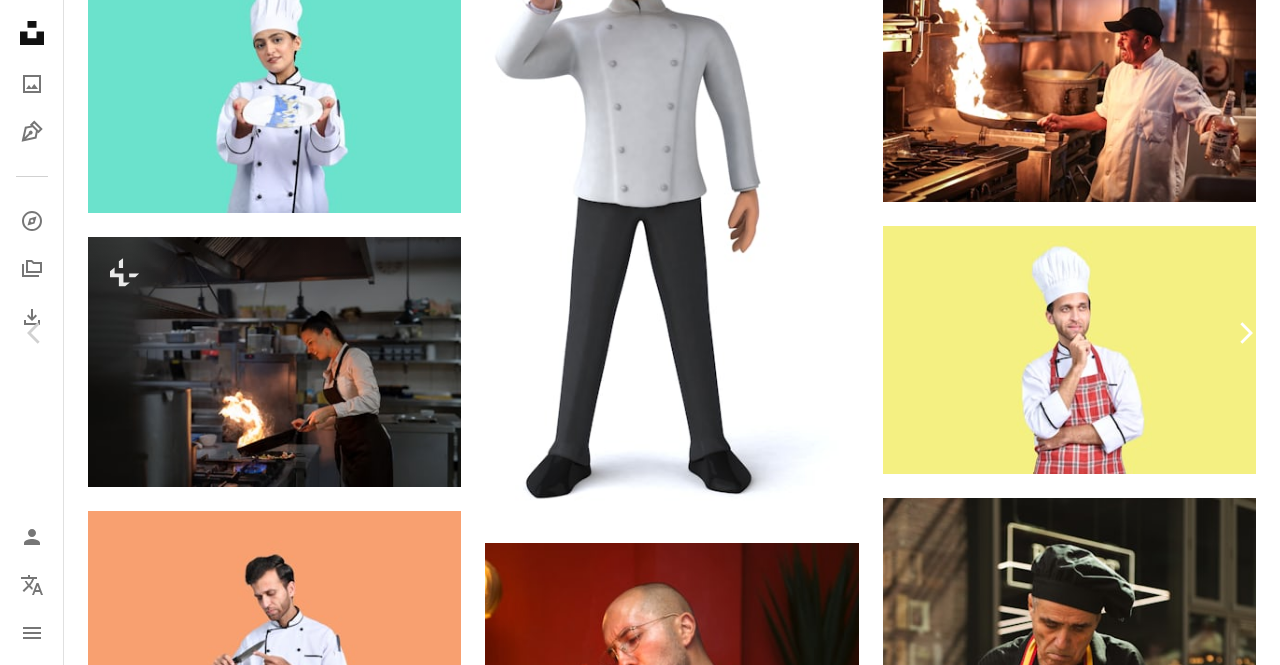 click on "Chevron right" at bounding box center [1245, 333] 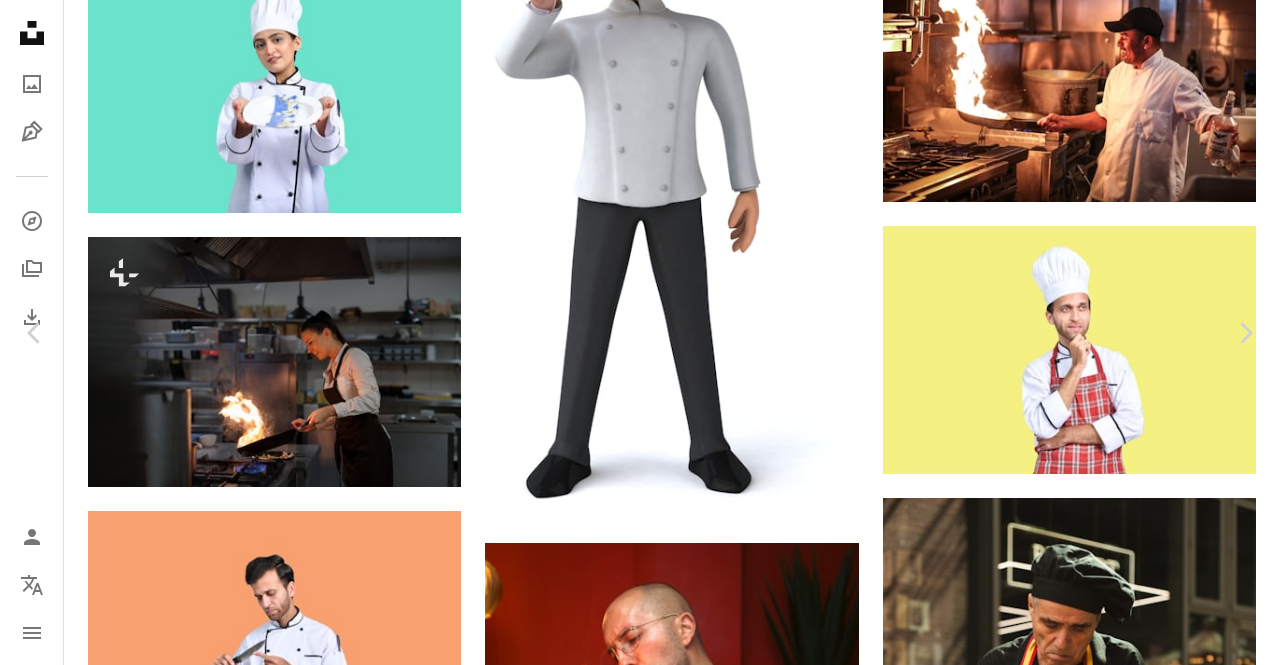 click on "An X shape" at bounding box center (20, 20) 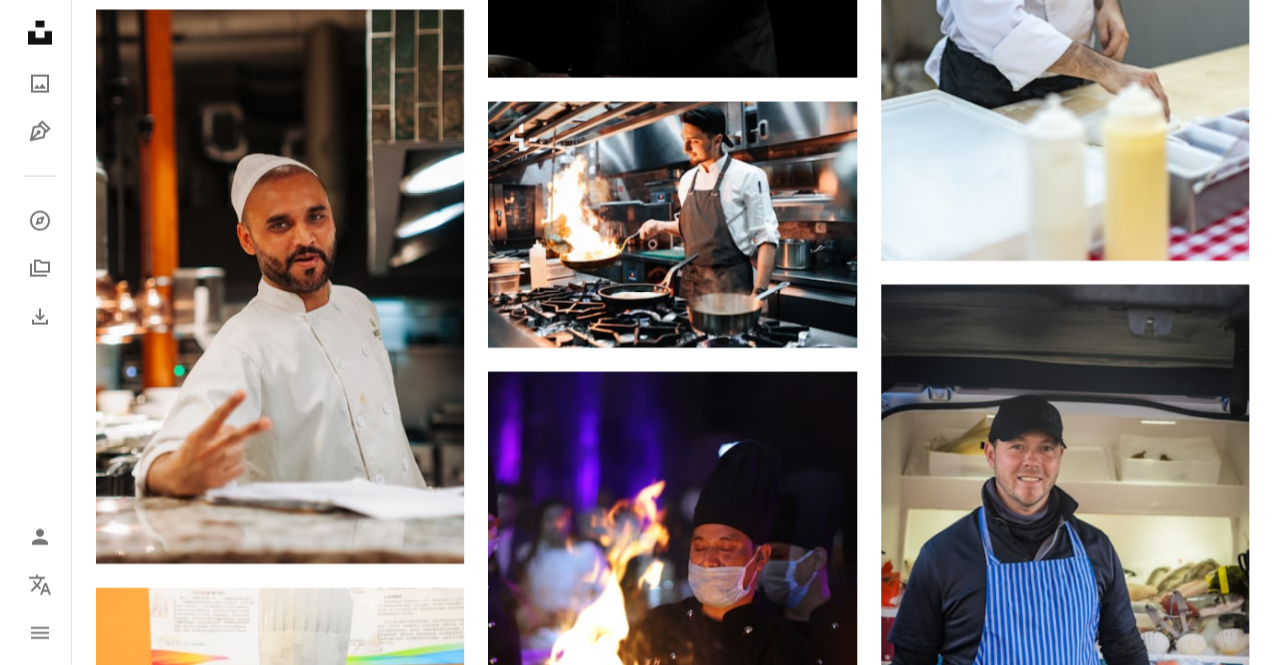 scroll, scrollTop: 9900, scrollLeft: 0, axis: vertical 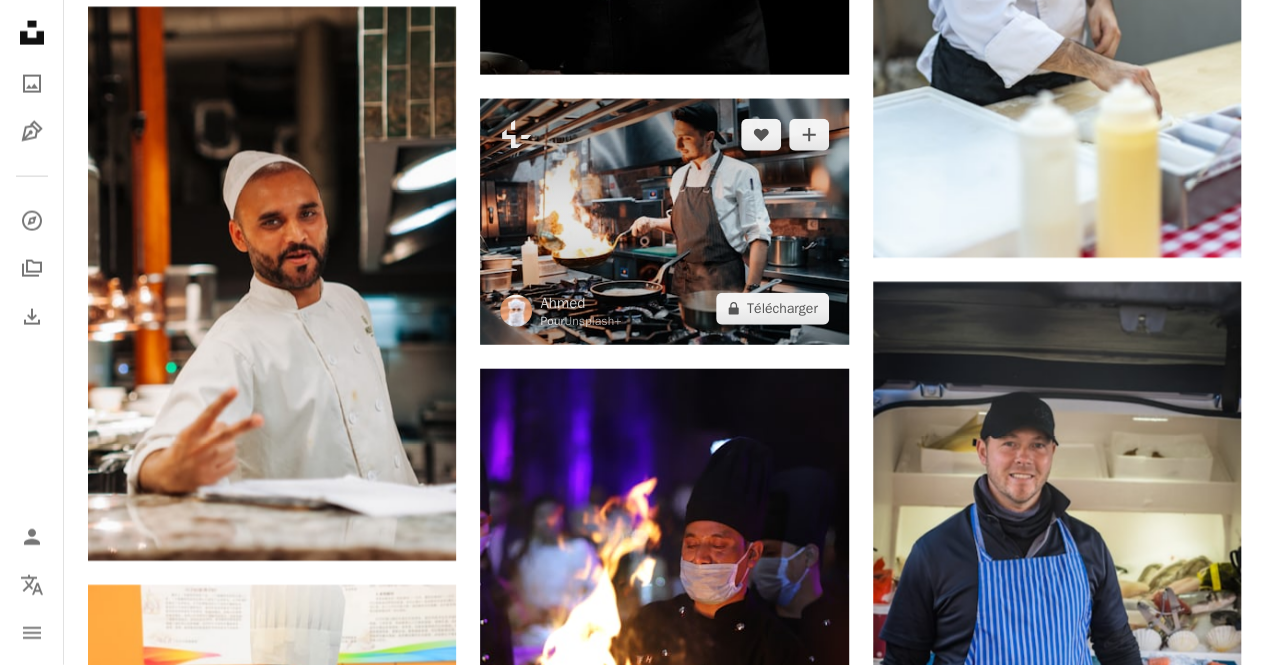 click at bounding box center (664, 222) 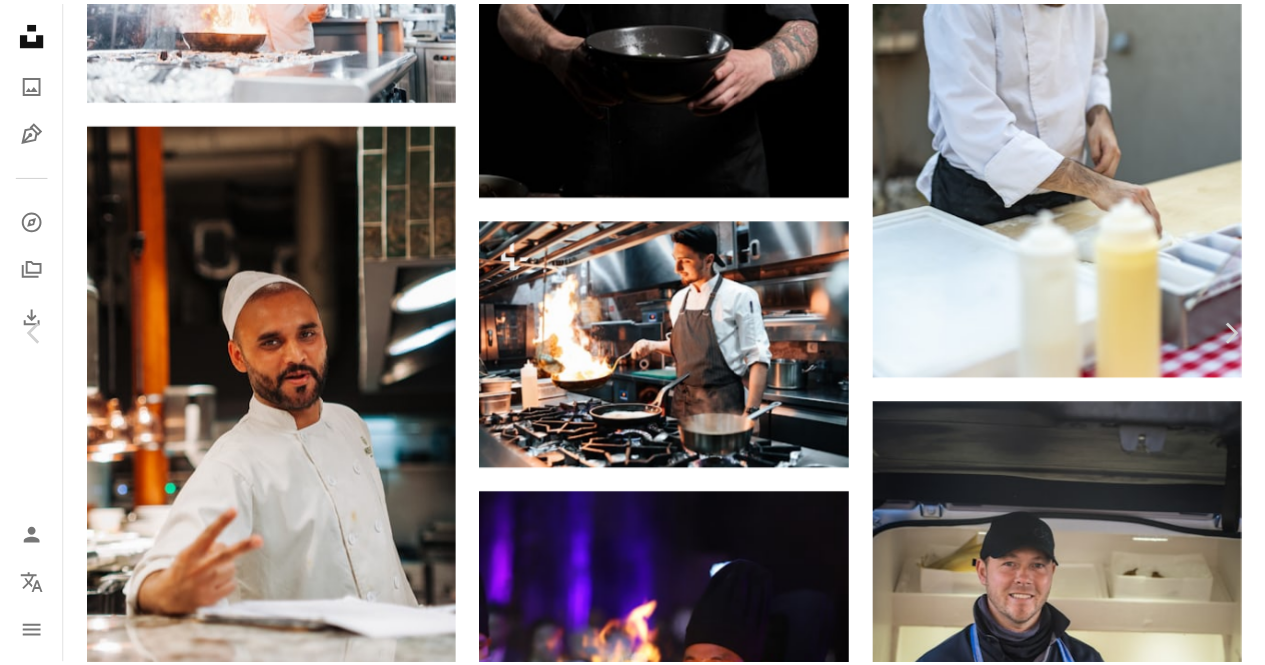 scroll, scrollTop: 0, scrollLeft: 0, axis: both 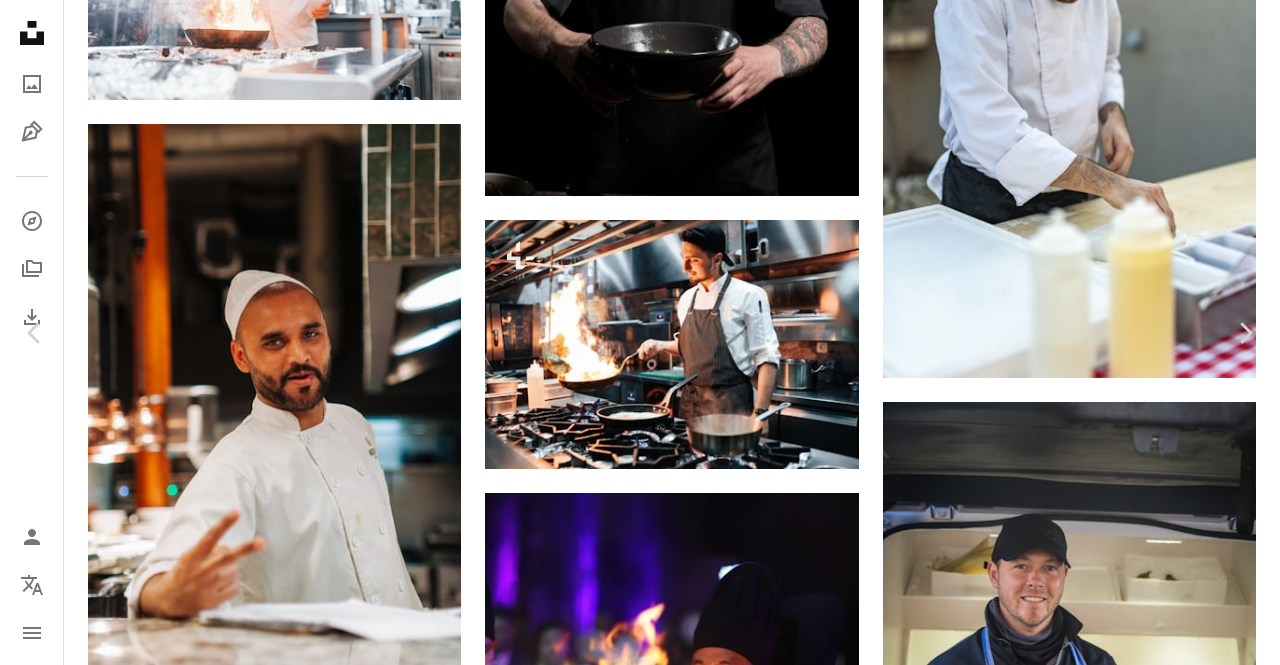 click on "An X shape" at bounding box center (20, 20) 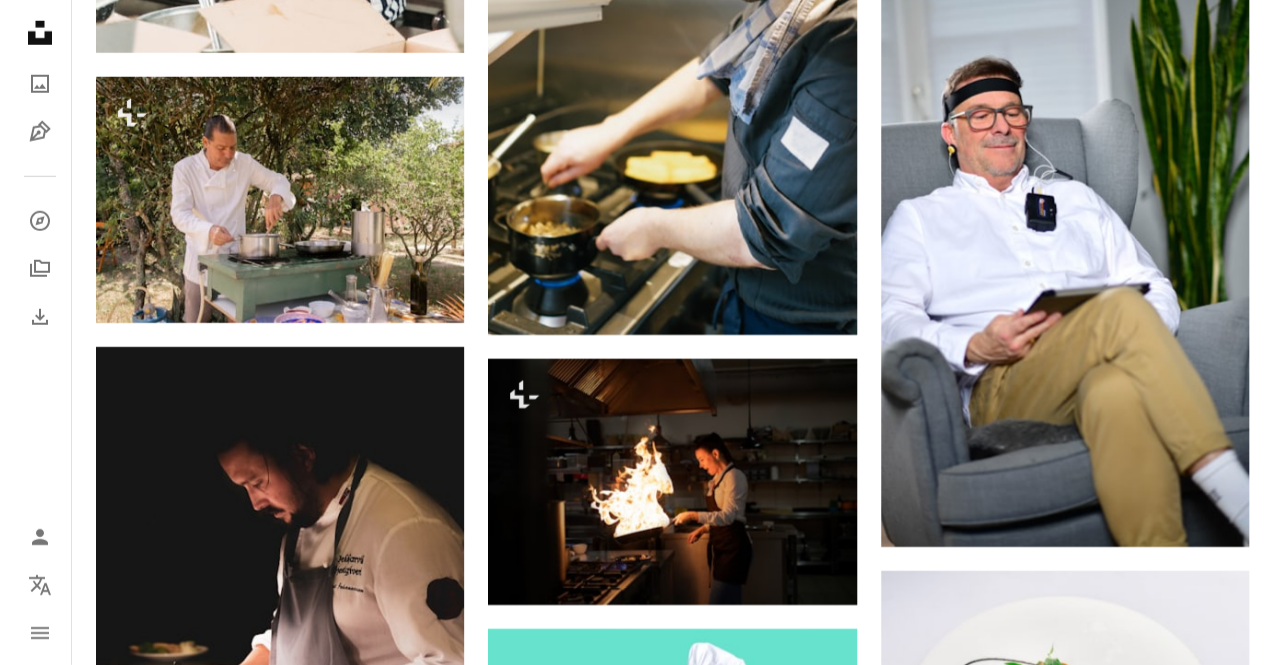 scroll, scrollTop: 18100, scrollLeft: 0, axis: vertical 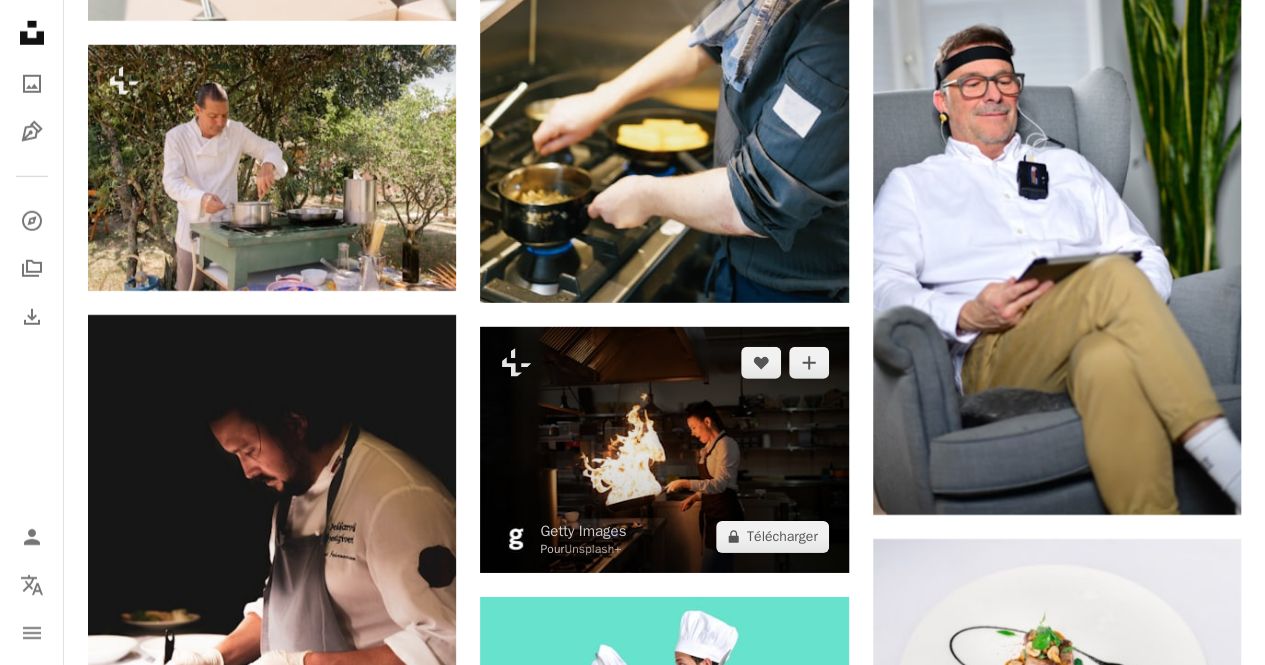 click at bounding box center [664, 450] 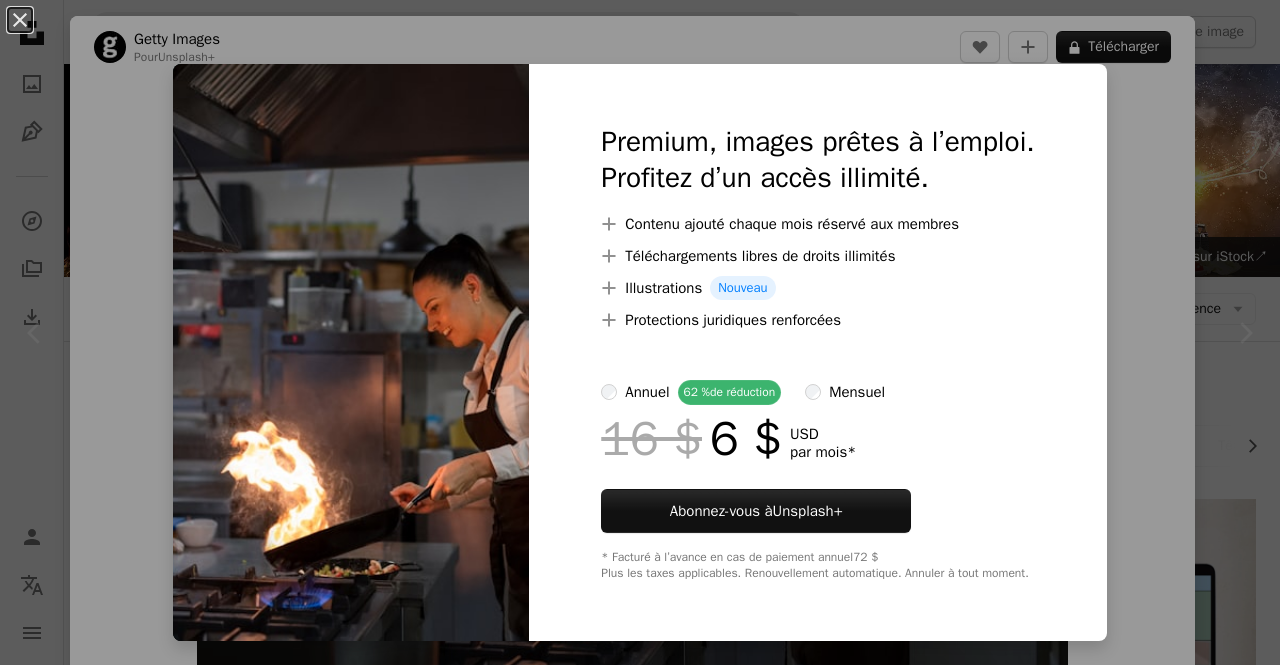 scroll, scrollTop: 18000, scrollLeft: 0, axis: vertical 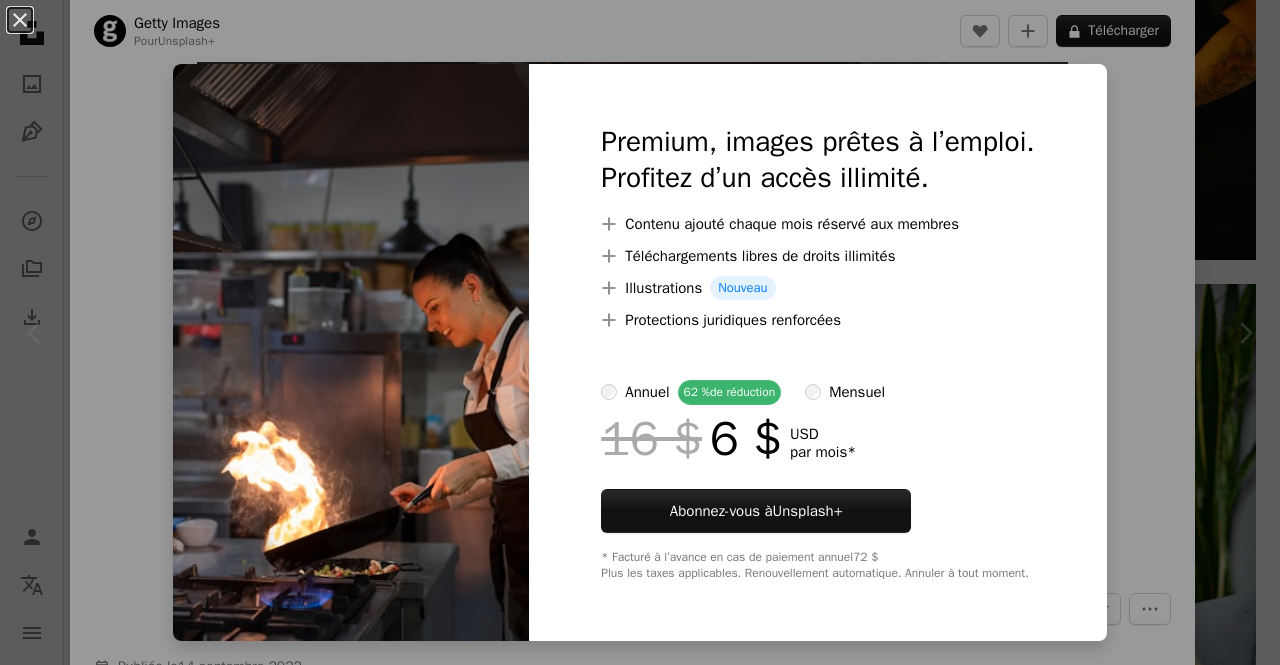click on "An X shape Premium, images prêtes à l’emploi. Profitez d’un accès illimité. A plus sign Contenu ajouté chaque mois réservé aux membres A plus sign Téléchargements libres de droits illimités A plus sign Illustrations  Nouveau A plus sign Protections juridiques renforcées annuel 62 %  de réduction mensuel 16 $   6 $ USD par mois * Abonnez-vous à  Unsplash+ * Facturé à l’avance en cas de paiement annuel  72 $ Plus les taxes applicables. Renouvellement automatique. Annuler à tout moment." at bounding box center [640, 332] 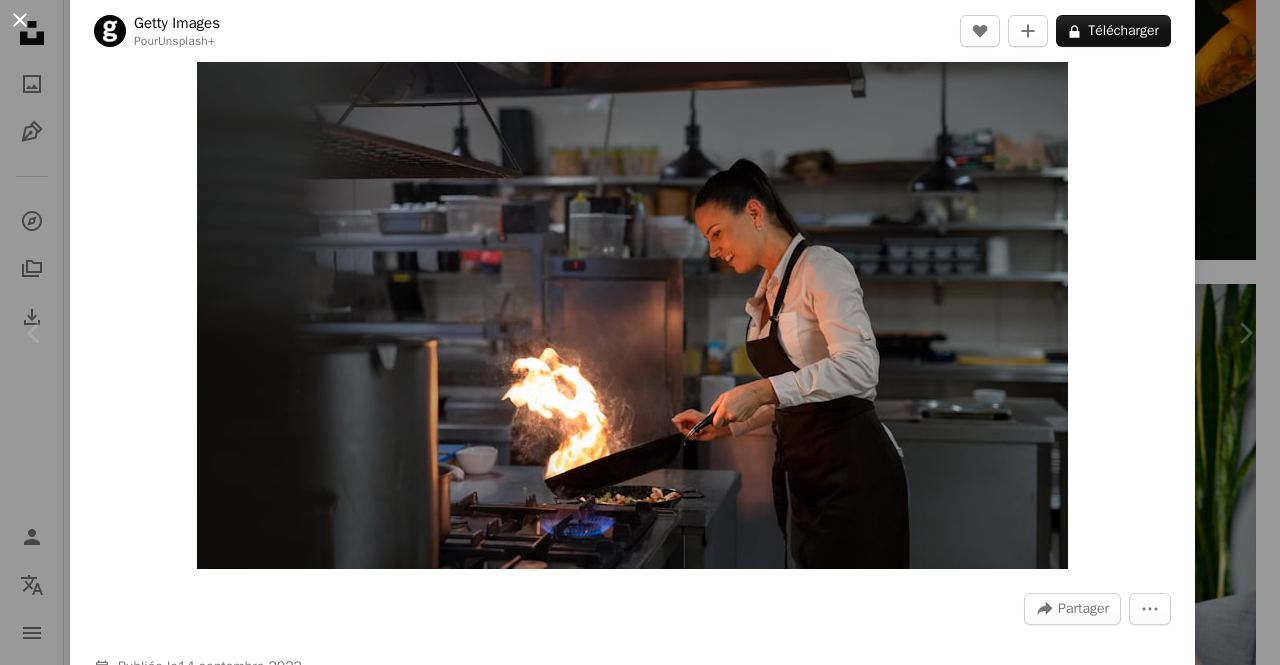 click on "An X shape" at bounding box center [20, 20] 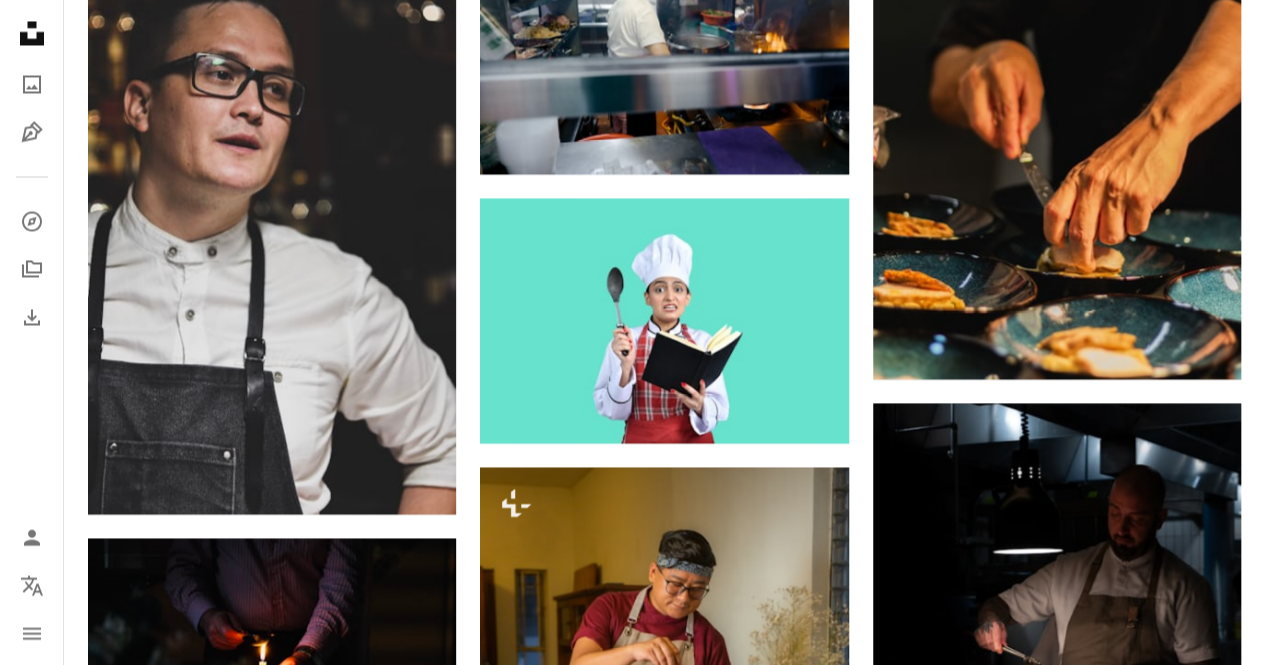 scroll, scrollTop: 55100, scrollLeft: 0, axis: vertical 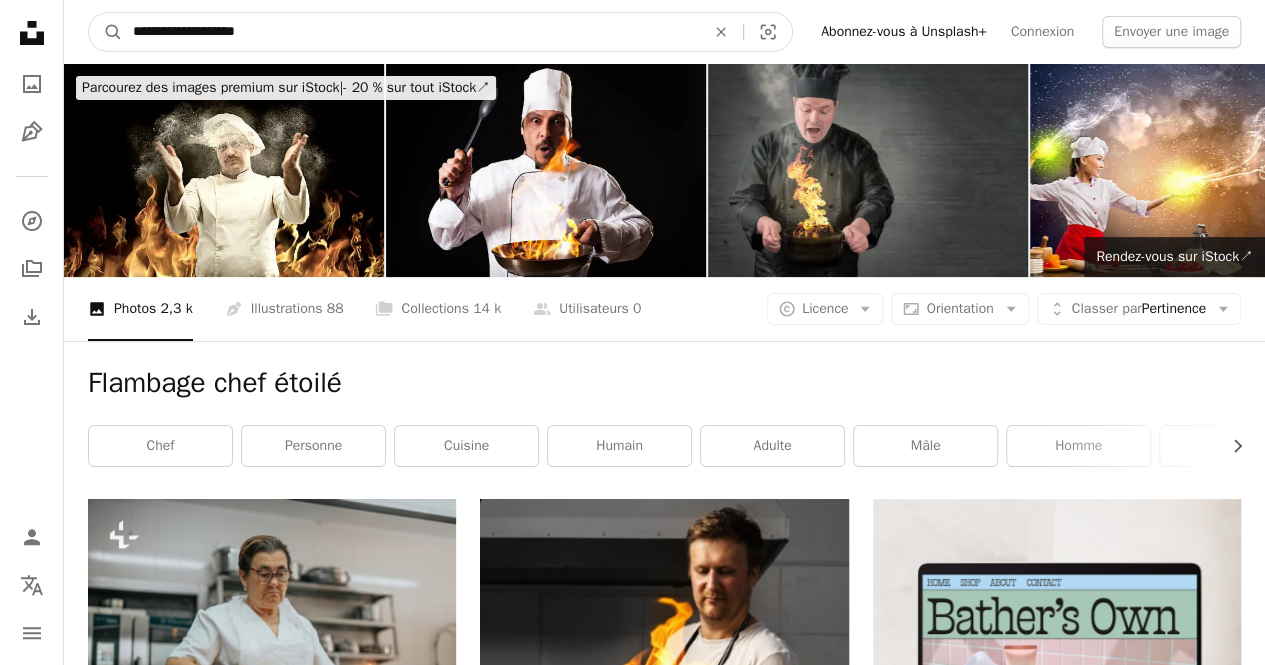 drag, startPoint x: 274, startPoint y: 23, endPoint x: 23, endPoint y: 53, distance: 252.78647 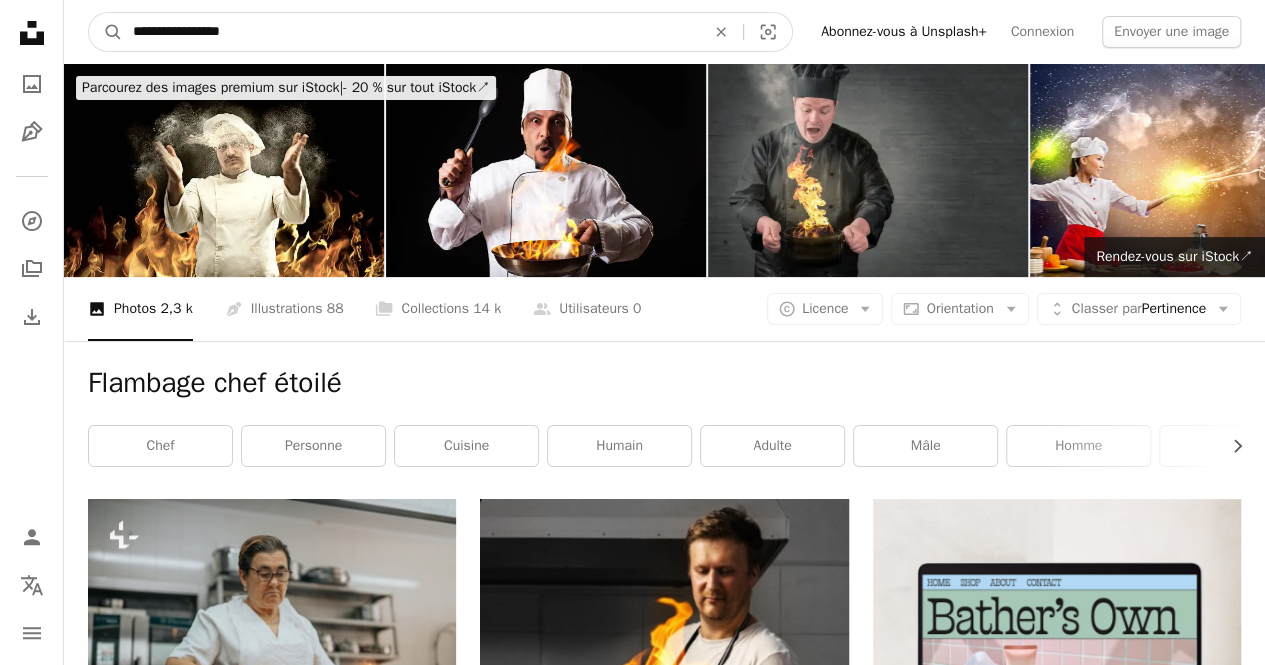 type on "**********" 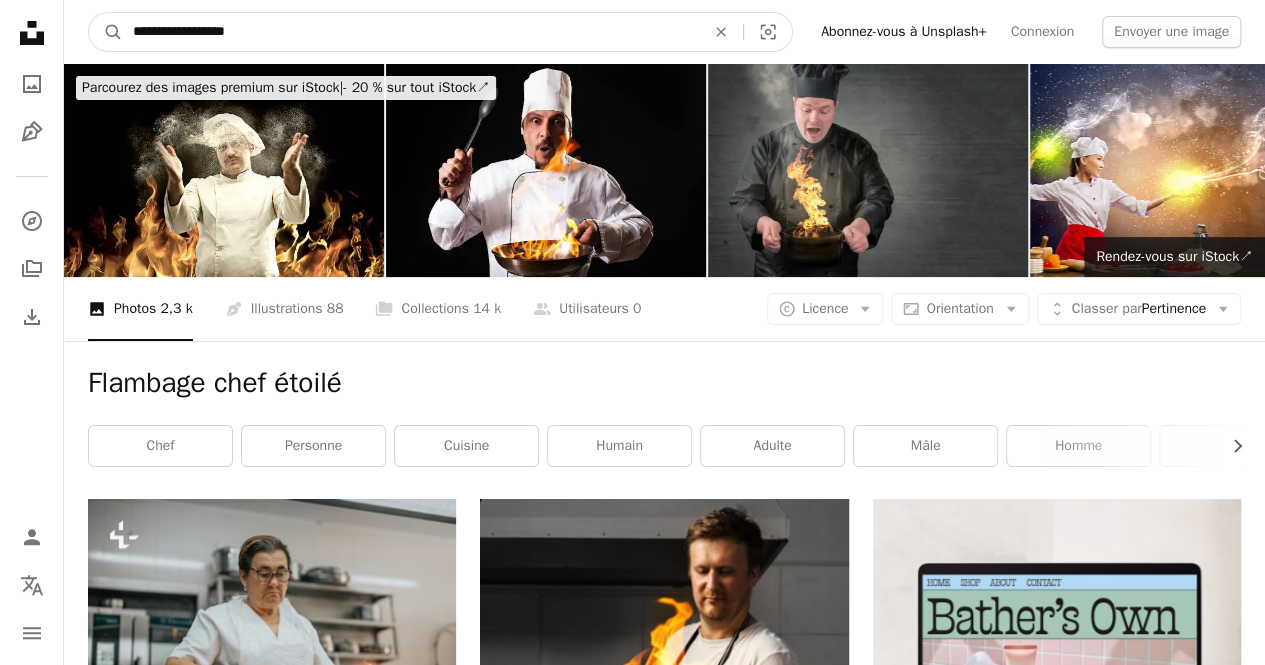click on "A magnifying glass" at bounding box center [106, 32] 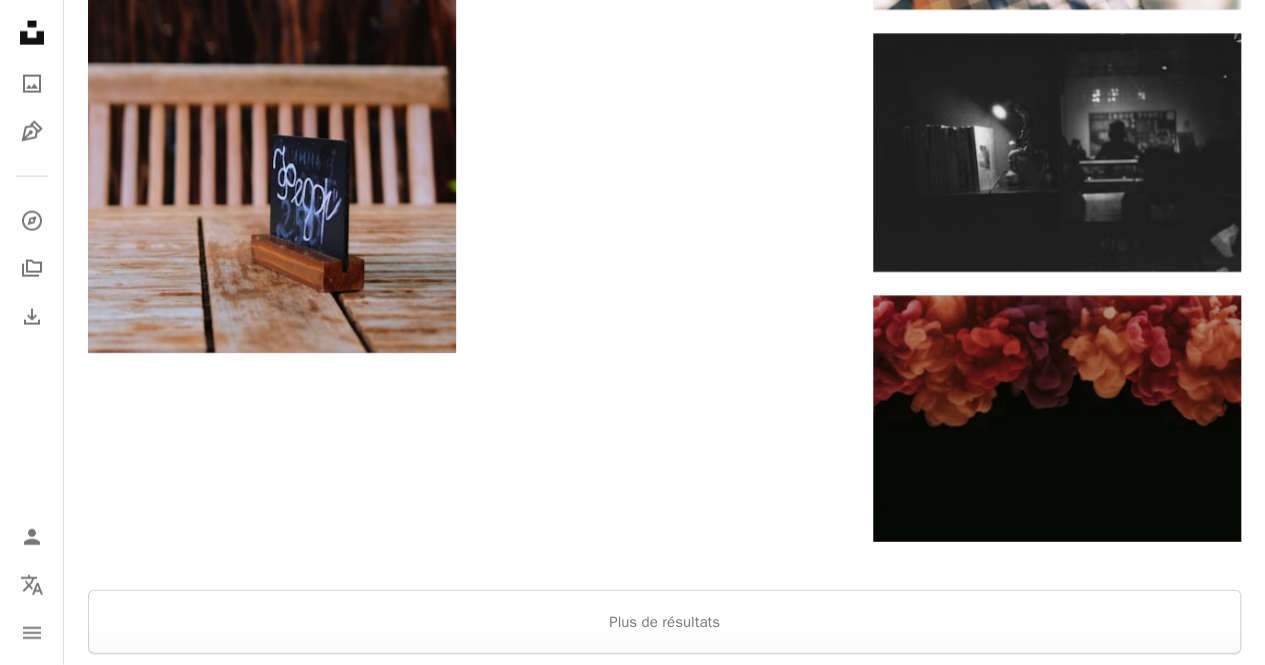 scroll, scrollTop: 2600, scrollLeft: 0, axis: vertical 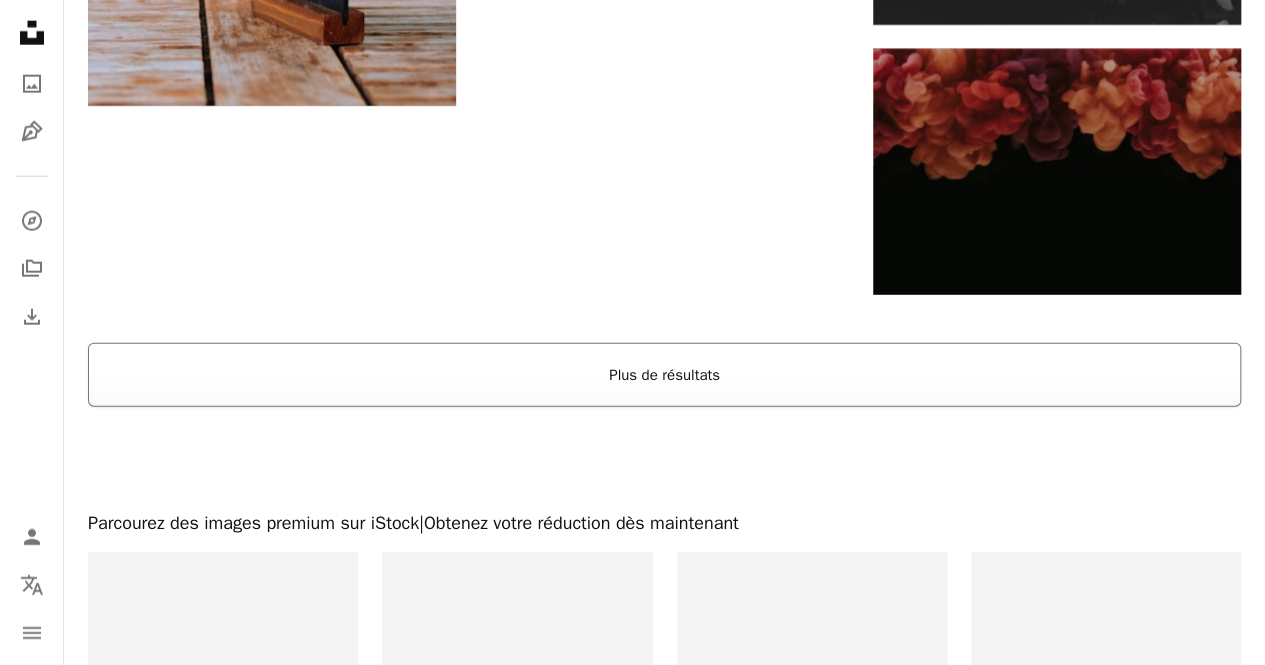 click on "Plus de résultats" at bounding box center (664, 375) 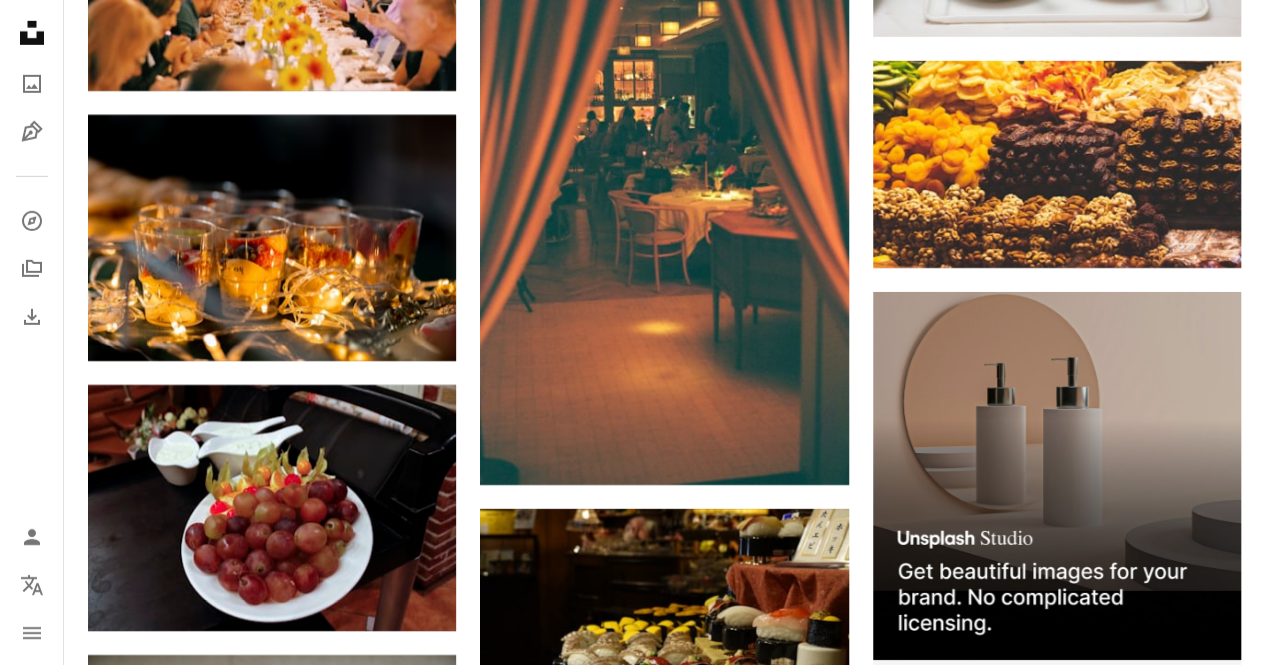scroll, scrollTop: 7300, scrollLeft: 0, axis: vertical 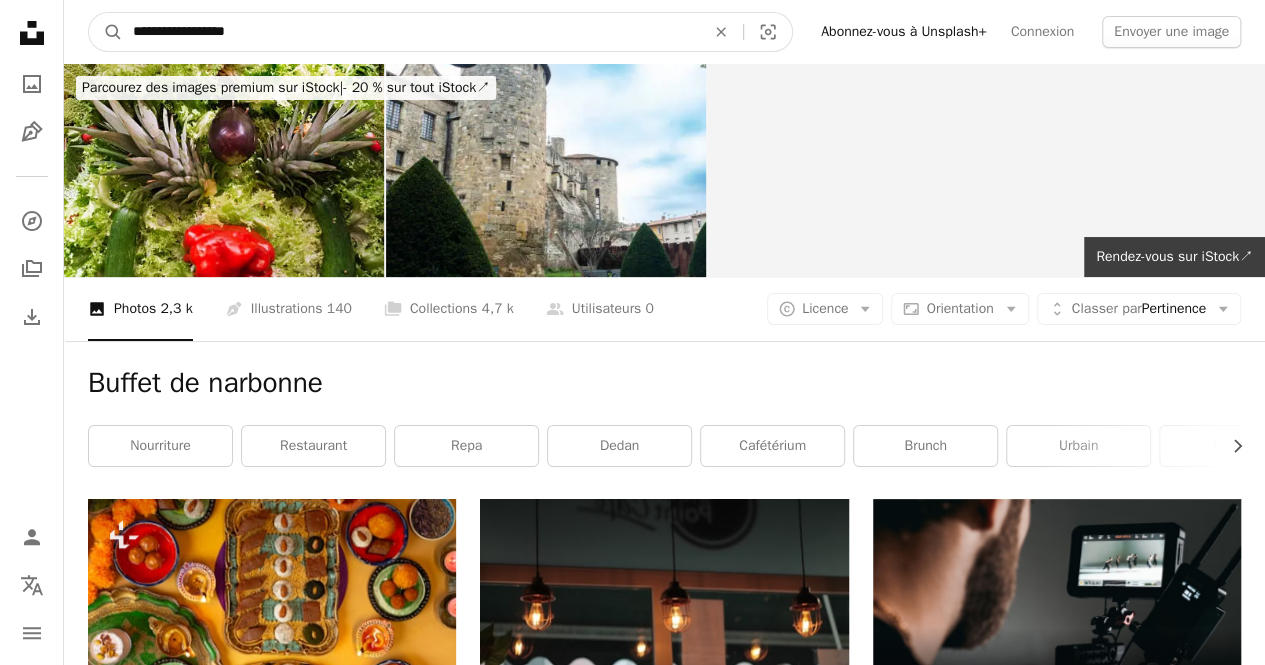 drag, startPoint x: 266, startPoint y: 19, endPoint x: 14, endPoint y: 33, distance: 252.3886 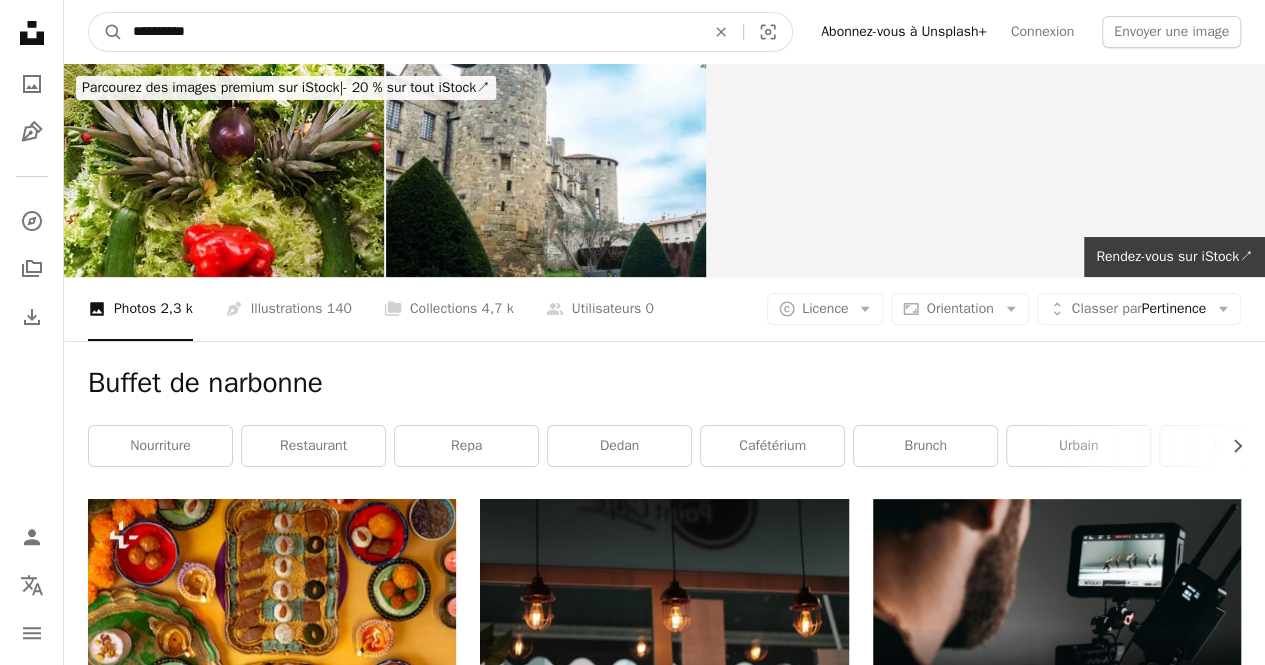type on "**********" 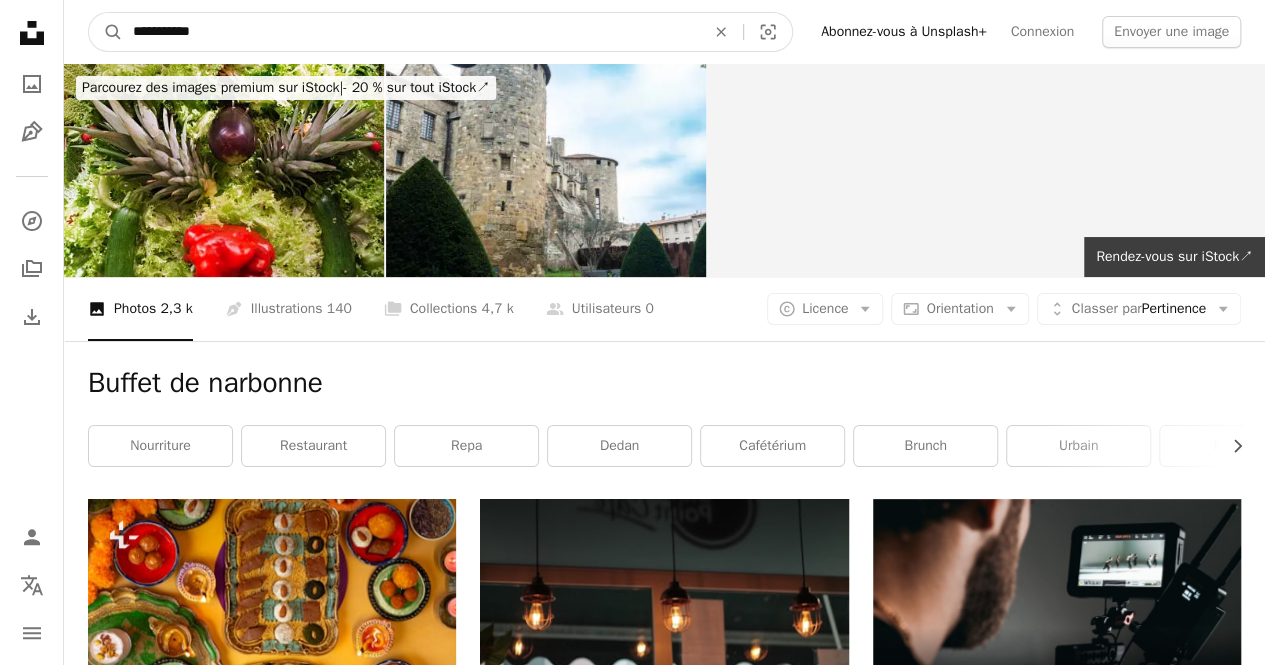click on "A magnifying glass" at bounding box center [106, 32] 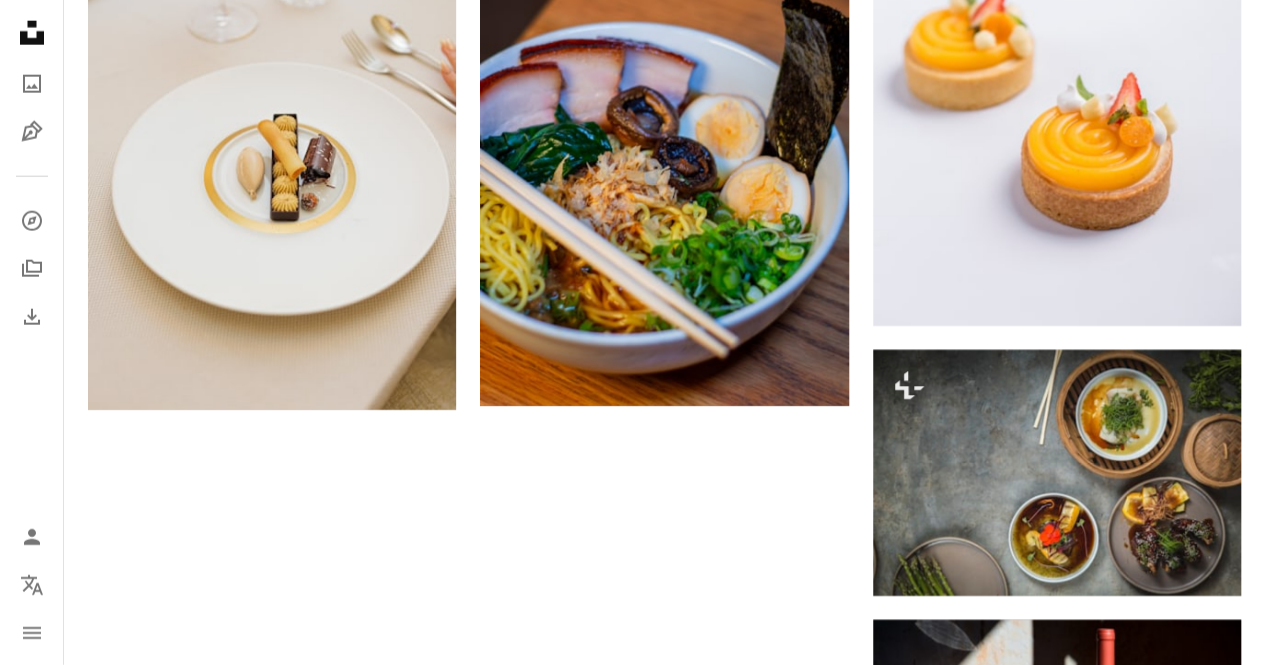 scroll, scrollTop: 3200, scrollLeft: 0, axis: vertical 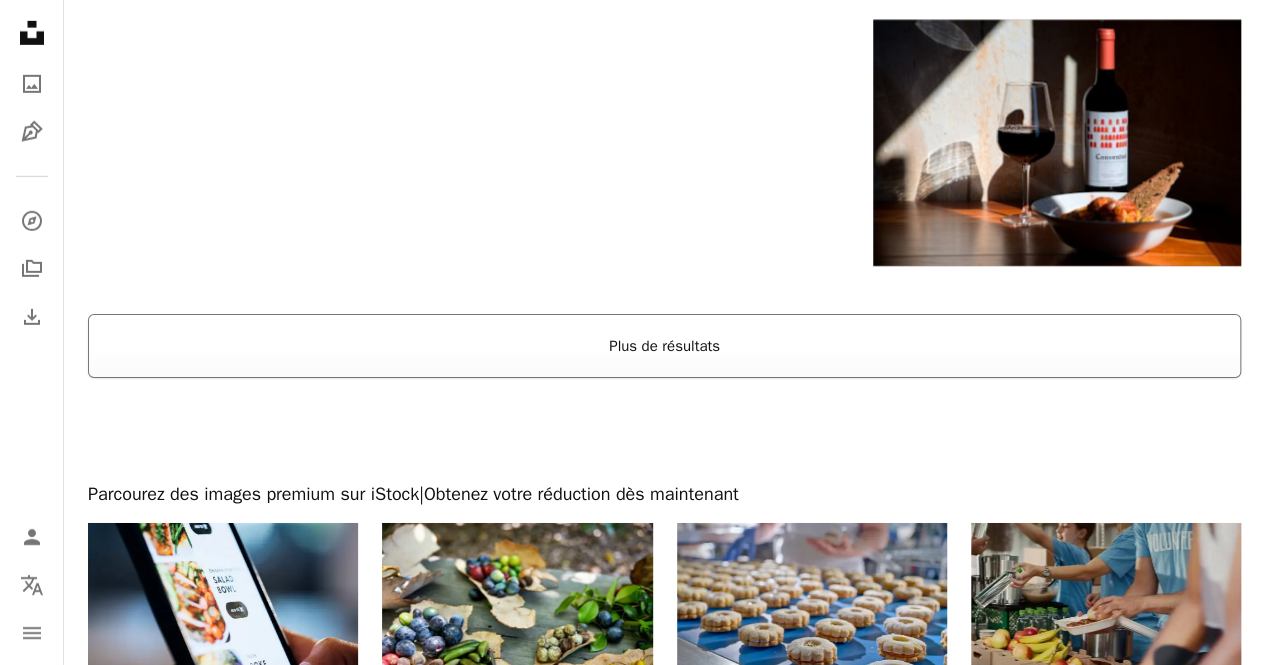 click on "Plus de résultats" at bounding box center [664, 346] 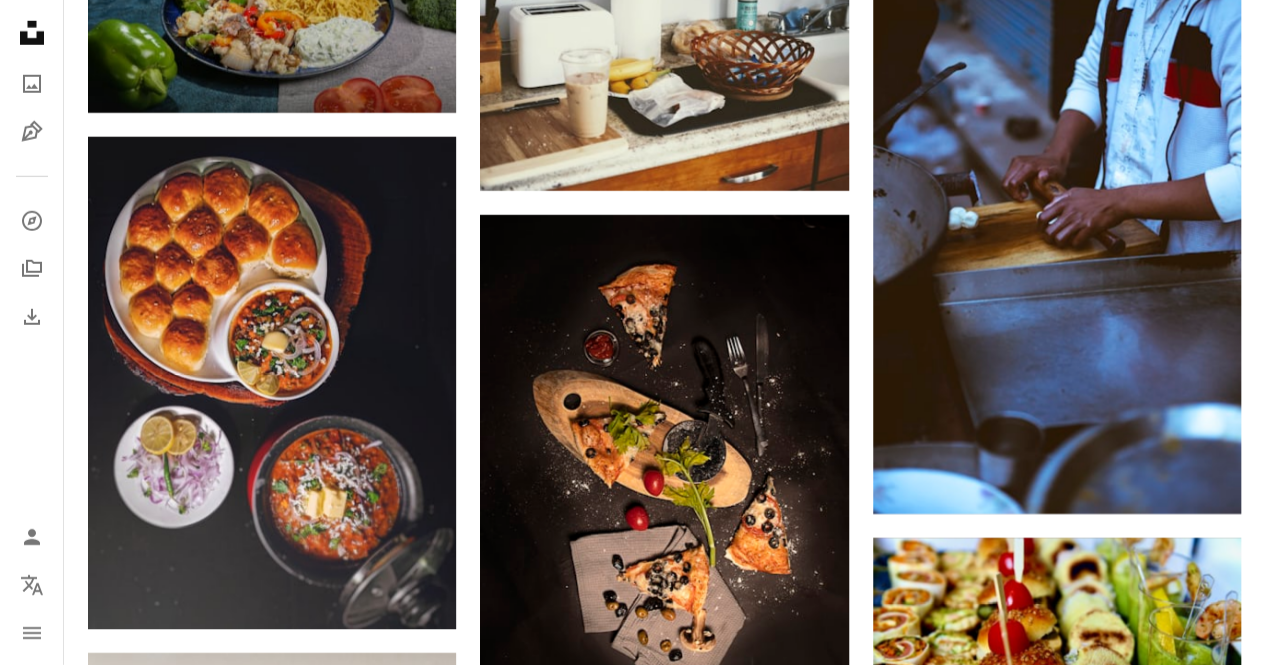scroll, scrollTop: 29600, scrollLeft: 0, axis: vertical 